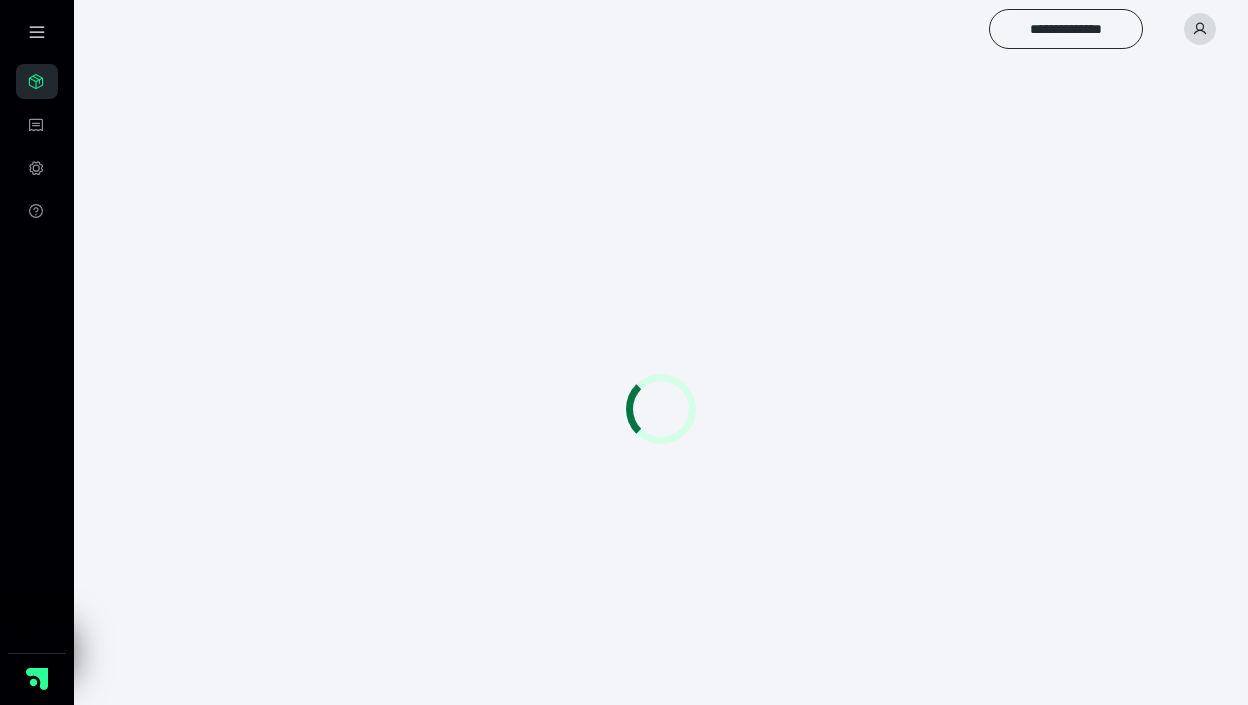 scroll, scrollTop: 0, scrollLeft: 0, axis: both 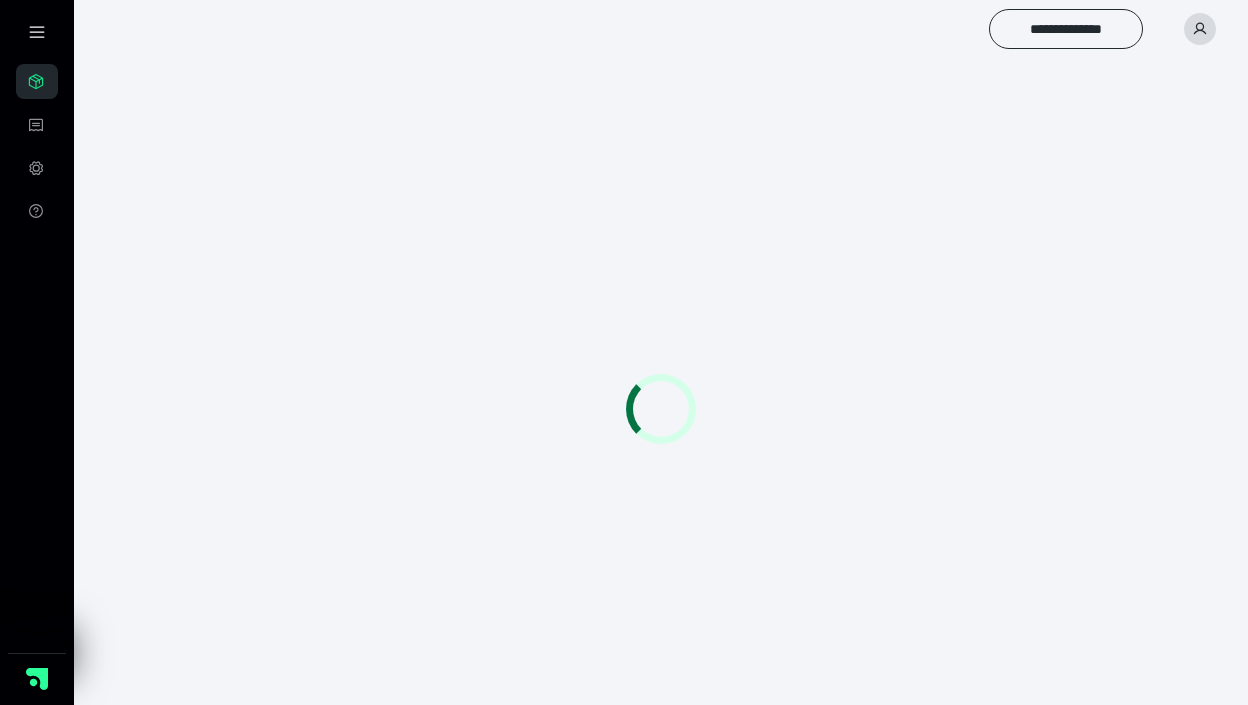 click at bounding box center (1200, 29) 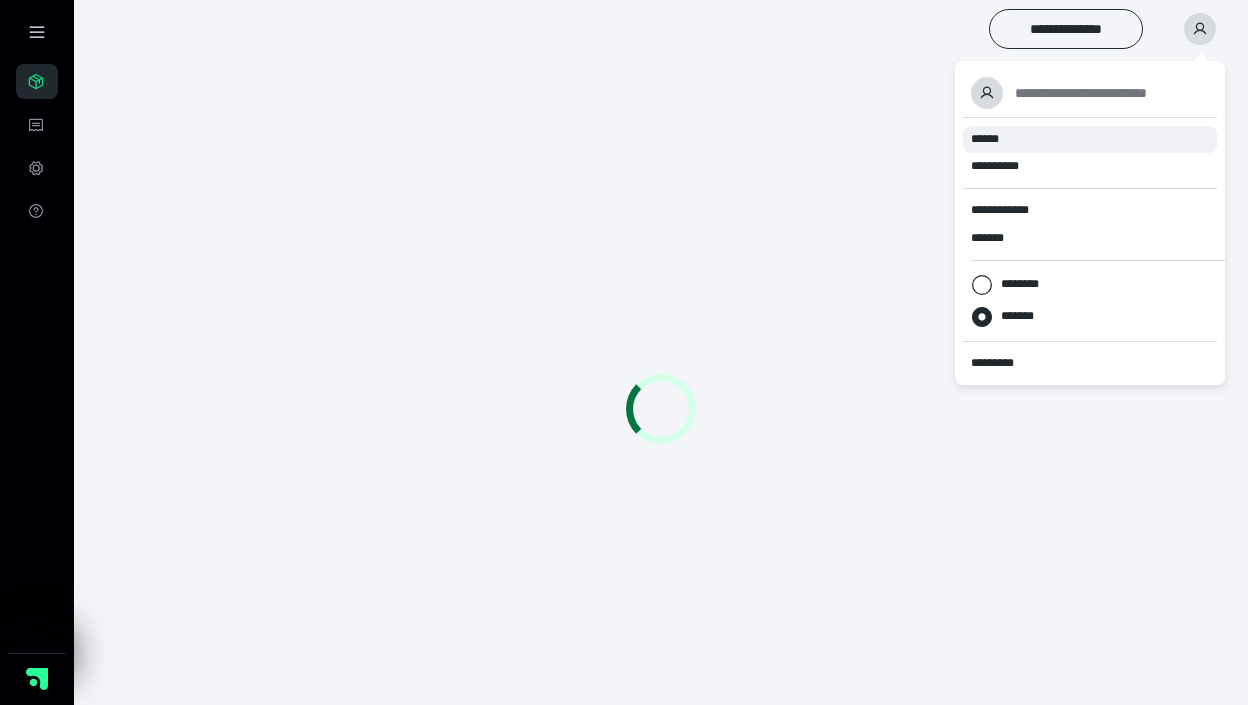 click on "******" at bounding box center (985, 139) 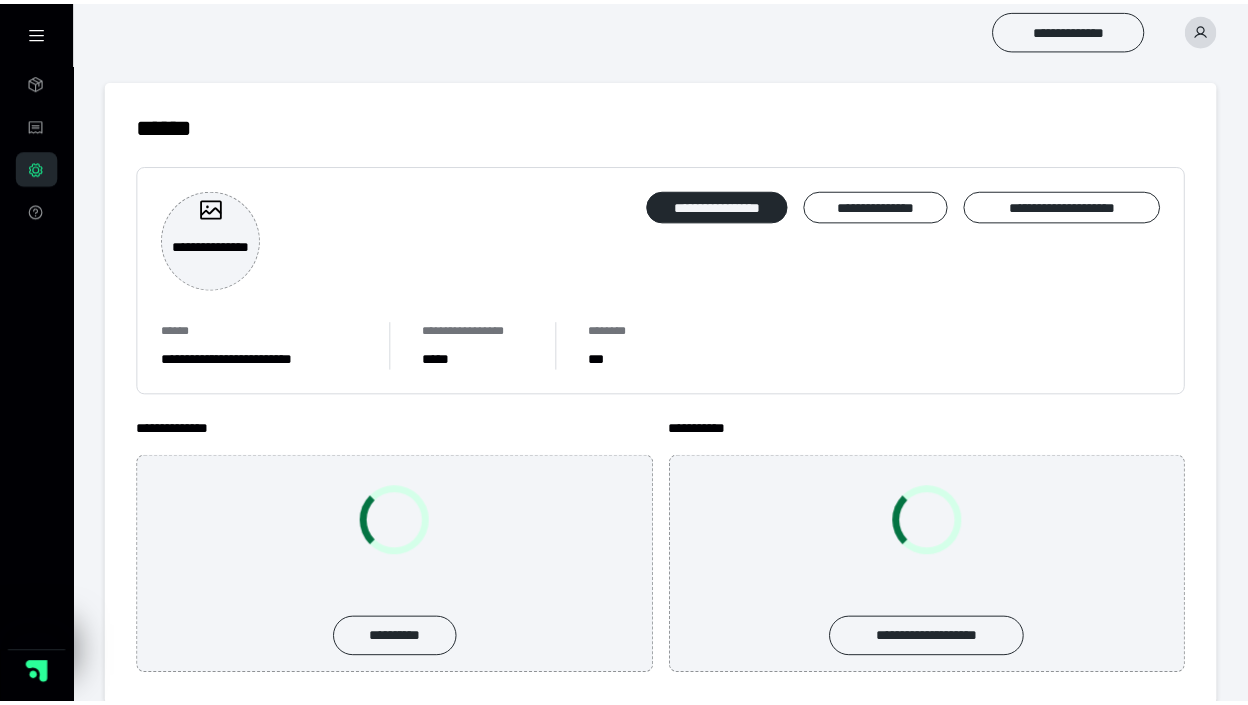 scroll, scrollTop: 0, scrollLeft: 0, axis: both 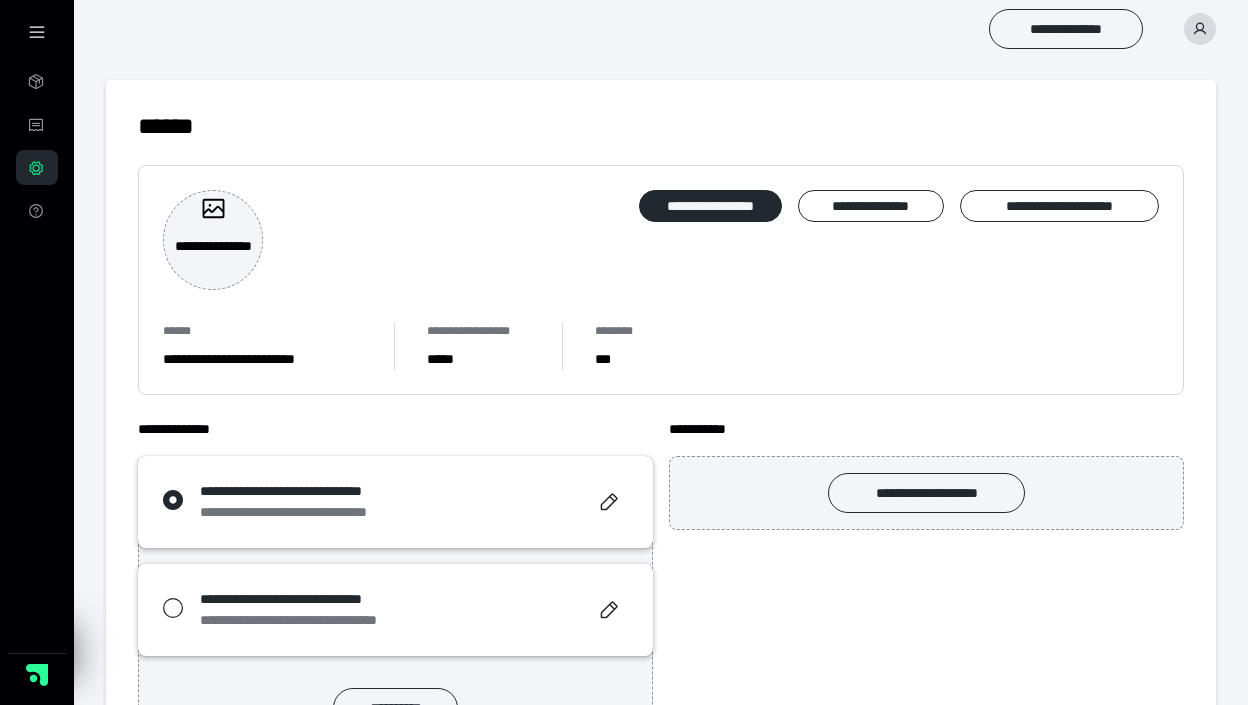 click 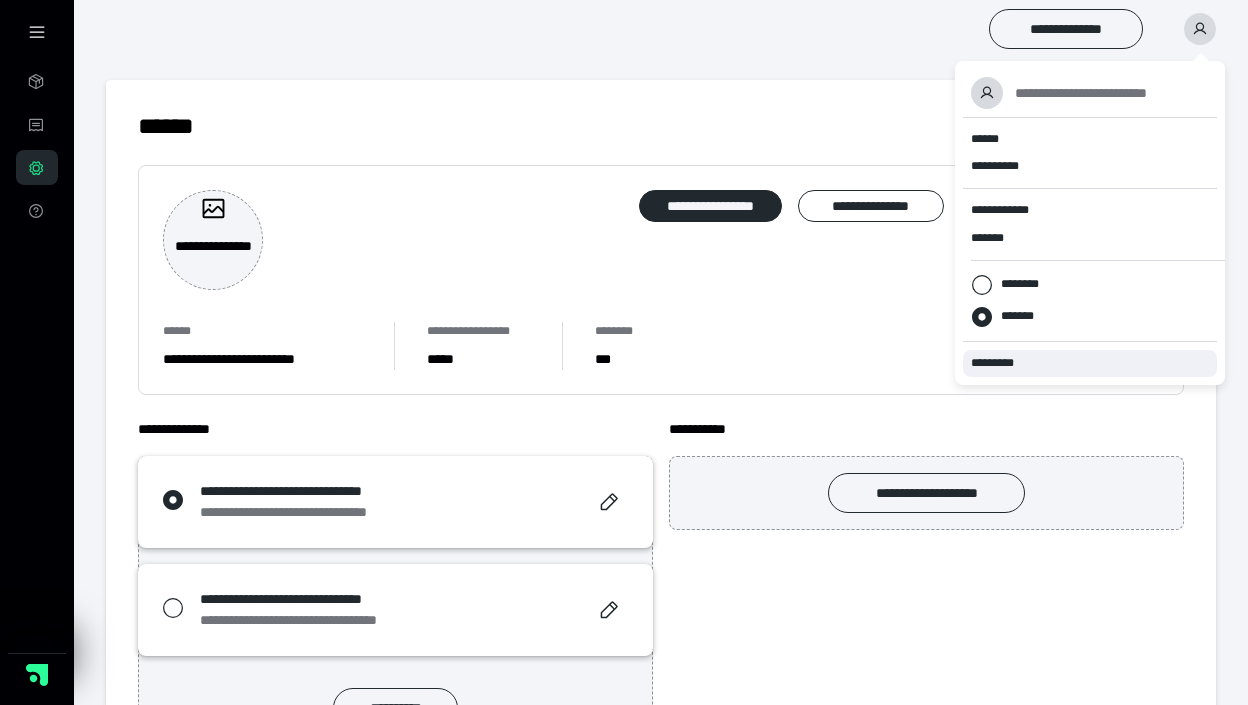click on "*********" at bounding box center [1001, 363] 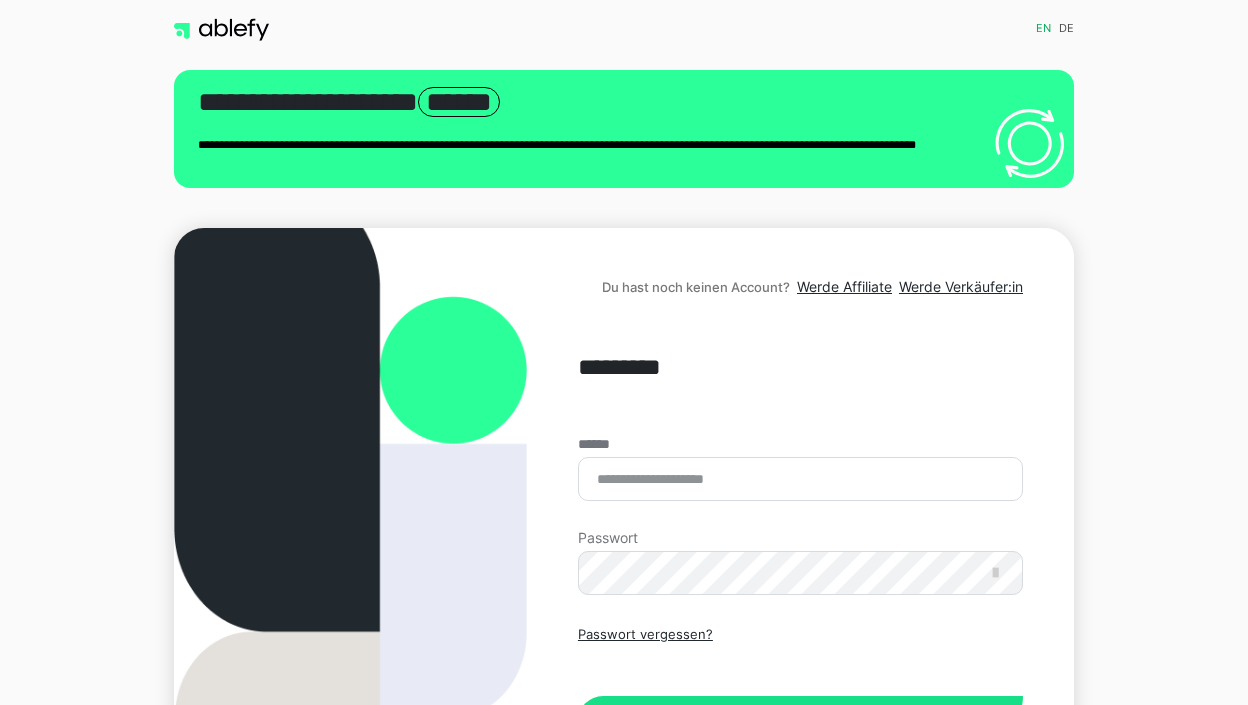 scroll, scrollTop: 0, scrollLeft: 0, axis: both 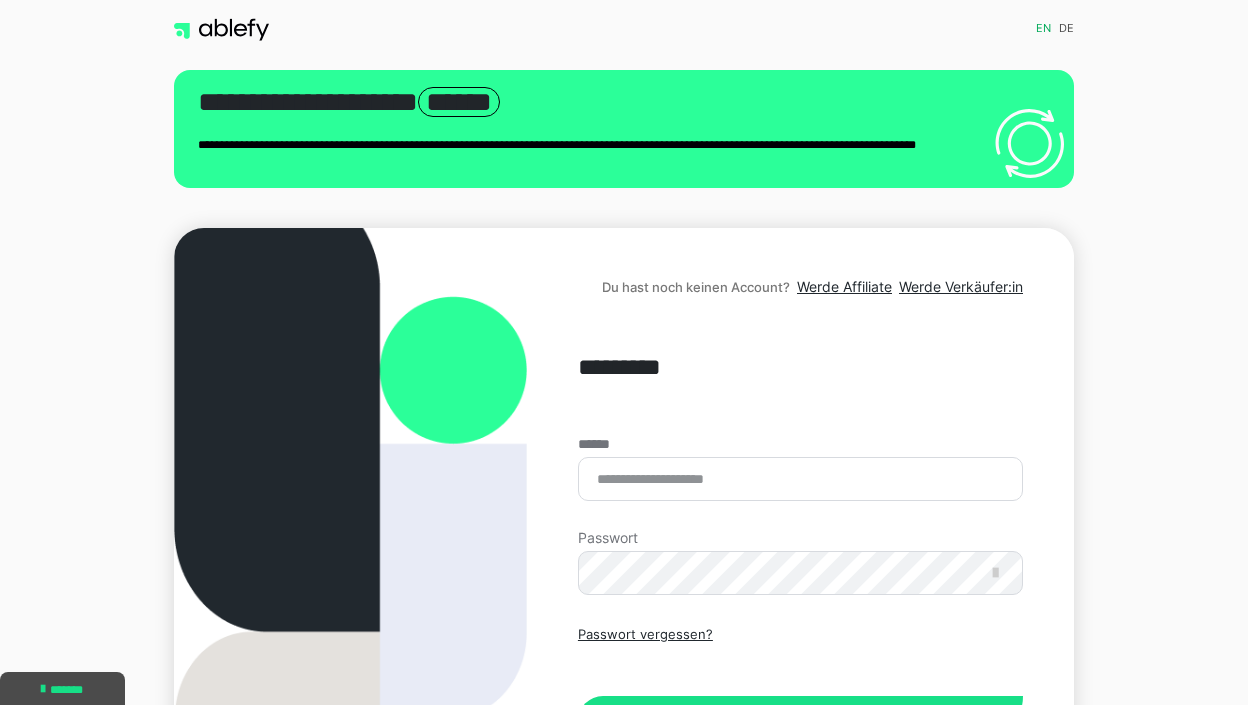 click on "****** Passwort Passwort vergessen? Einloggen" at bounding box center (800, 591) 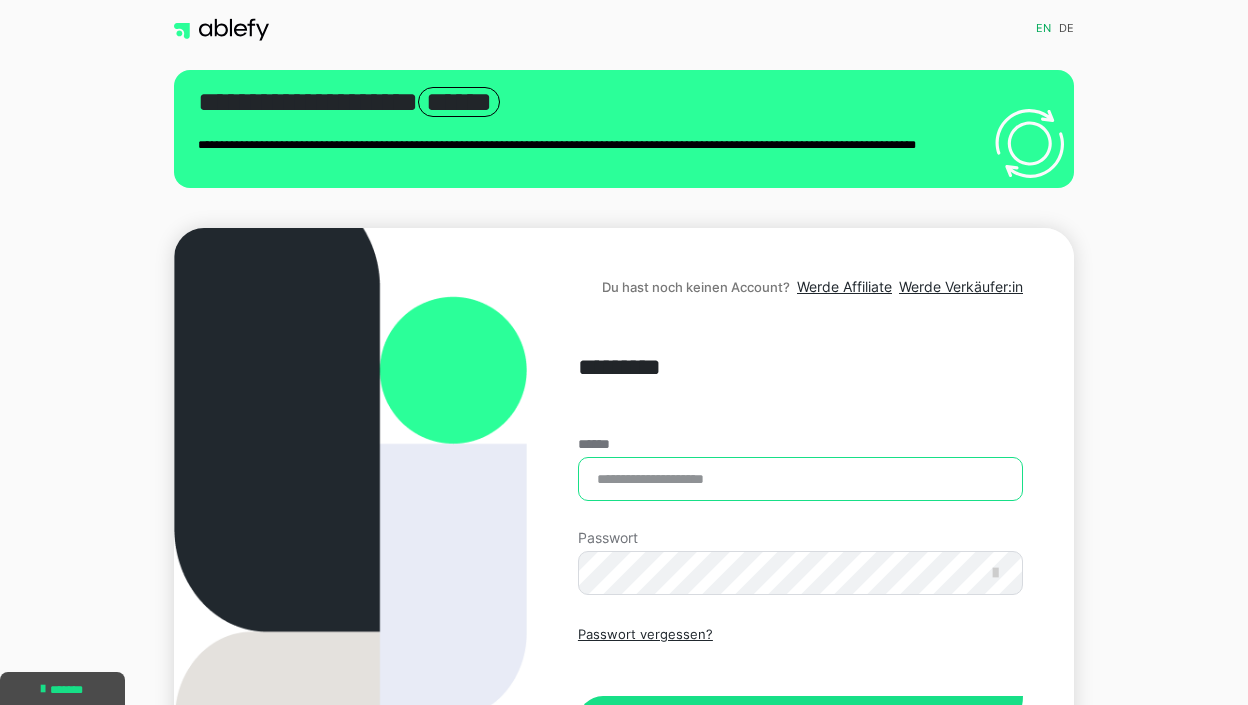 click on "******" at bounding box center (800, 479) 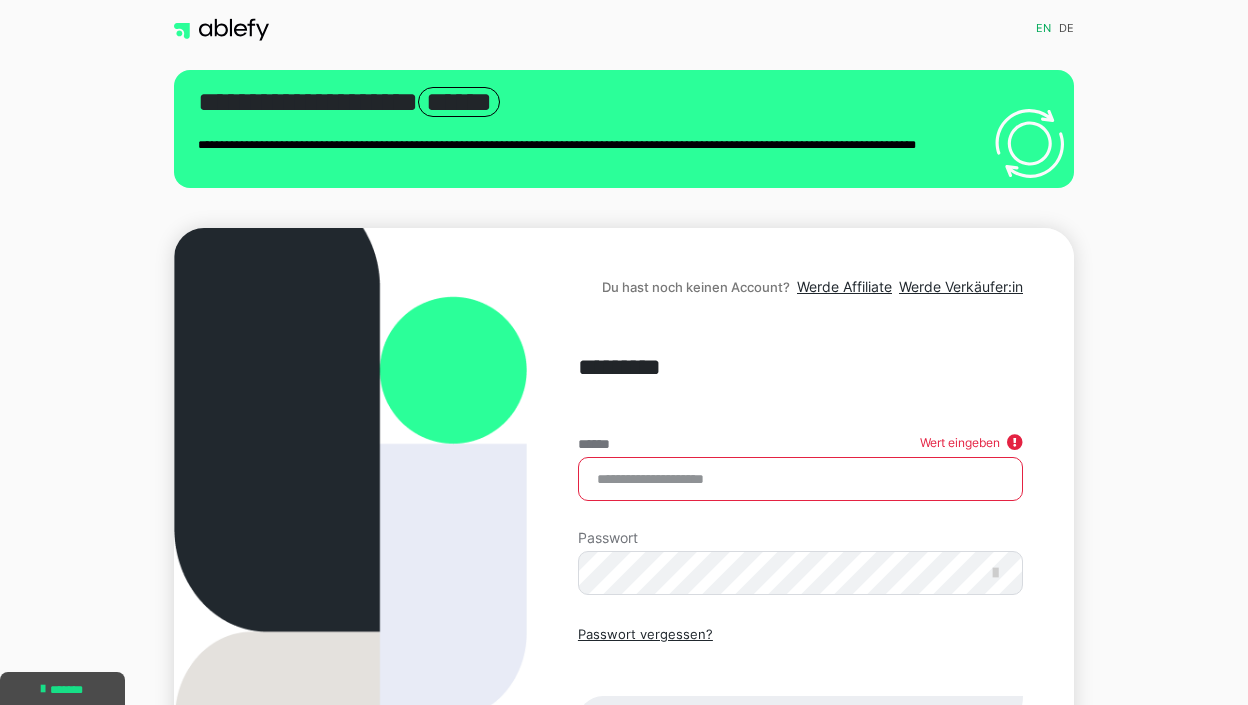 type on "**********" 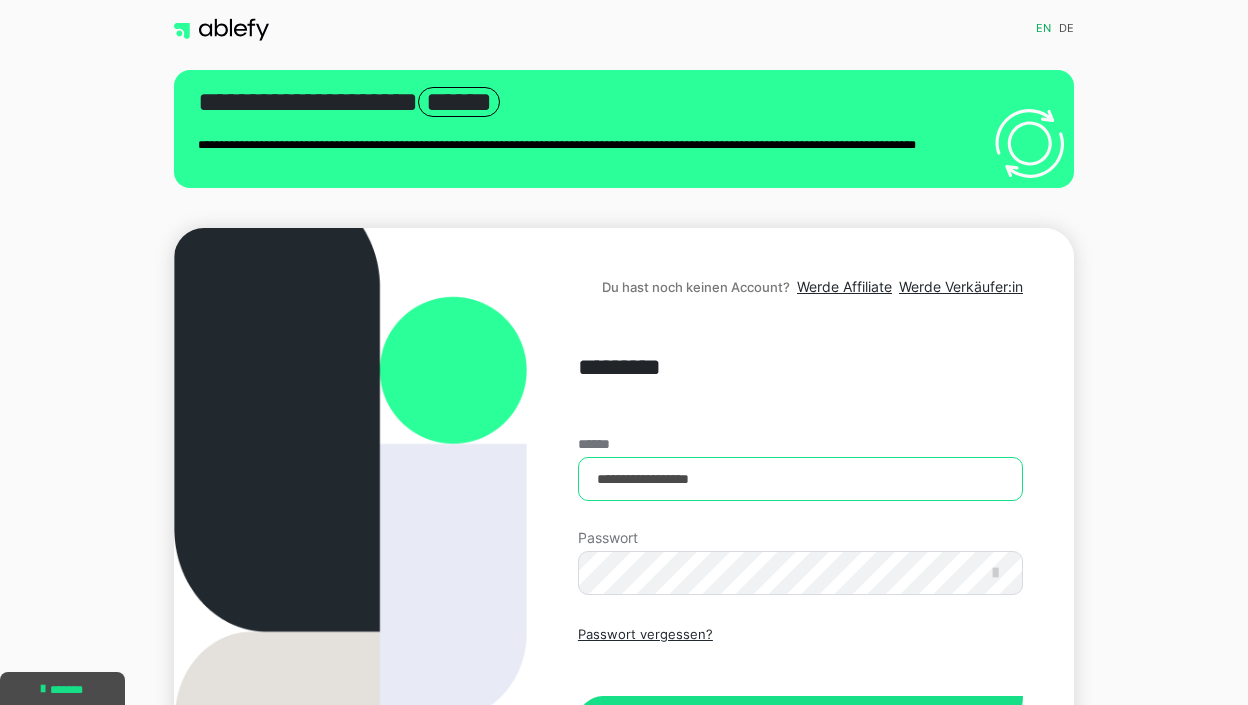 scroll, scrollTop: 143, scrollLeft: 0, axis: vertical 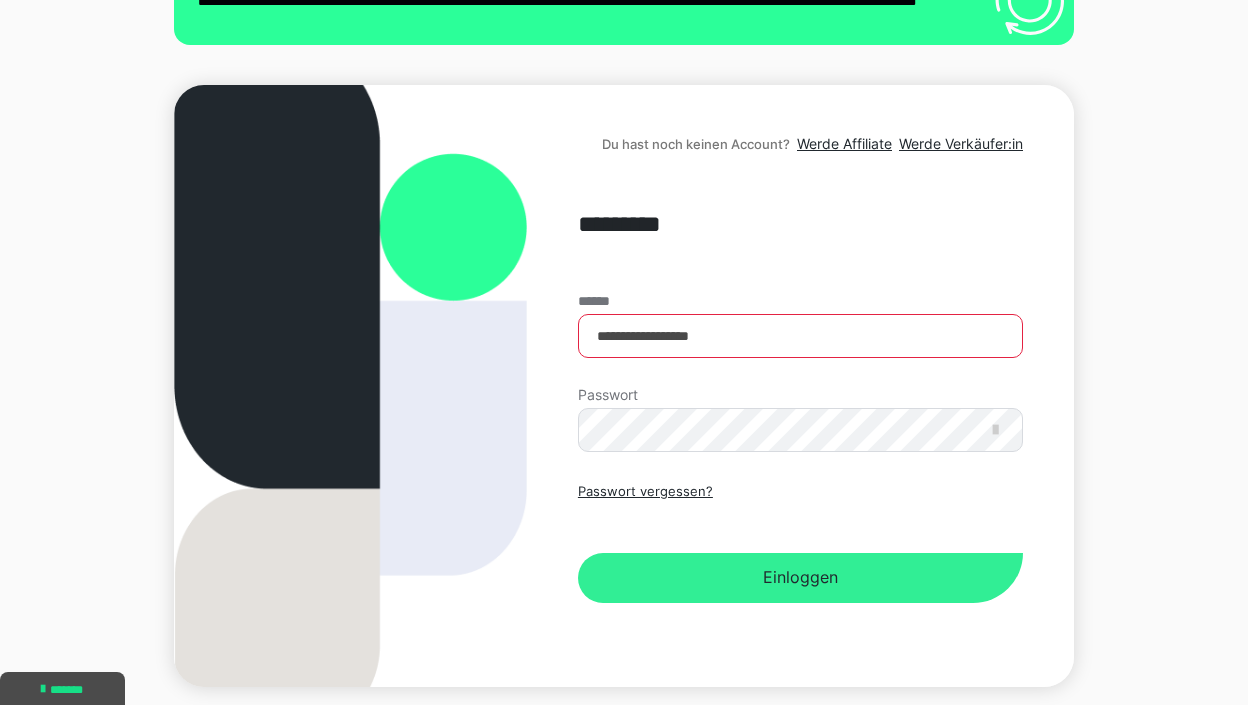 click on "Einloggen" at bounding box center [800, 578] 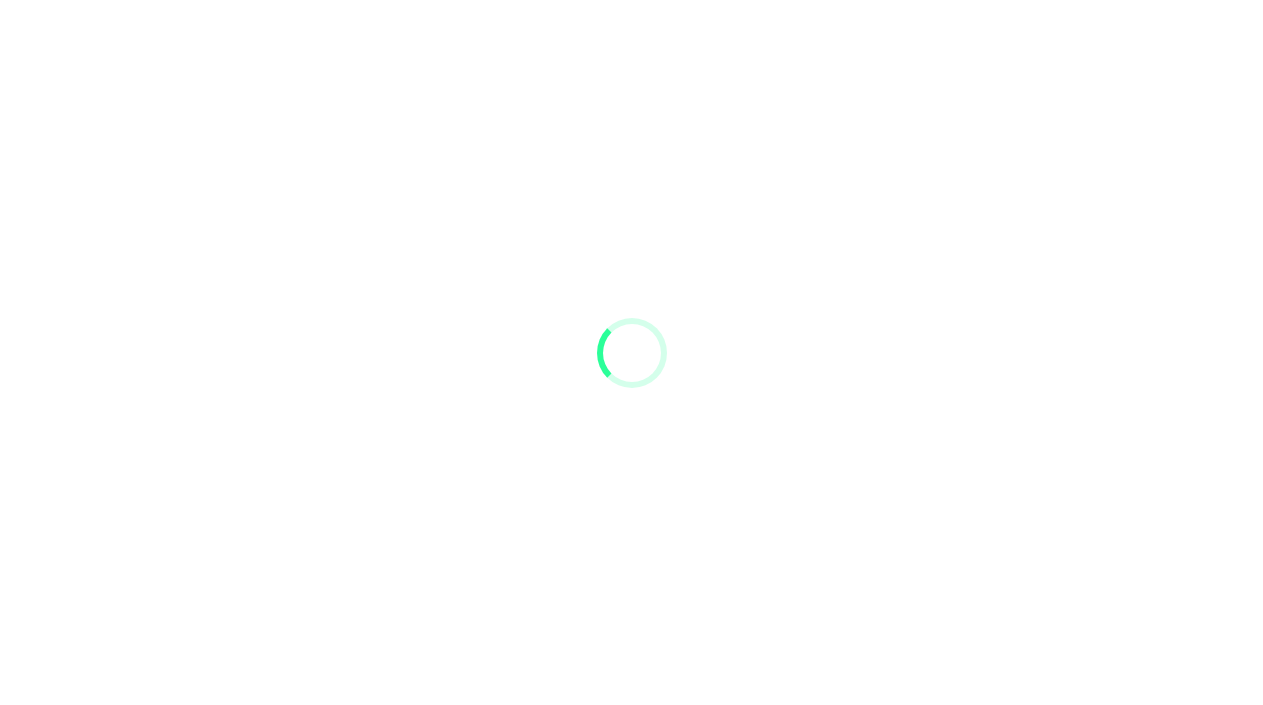 scroll, scrollTop: 0, scrollLeft: 0, axis: both 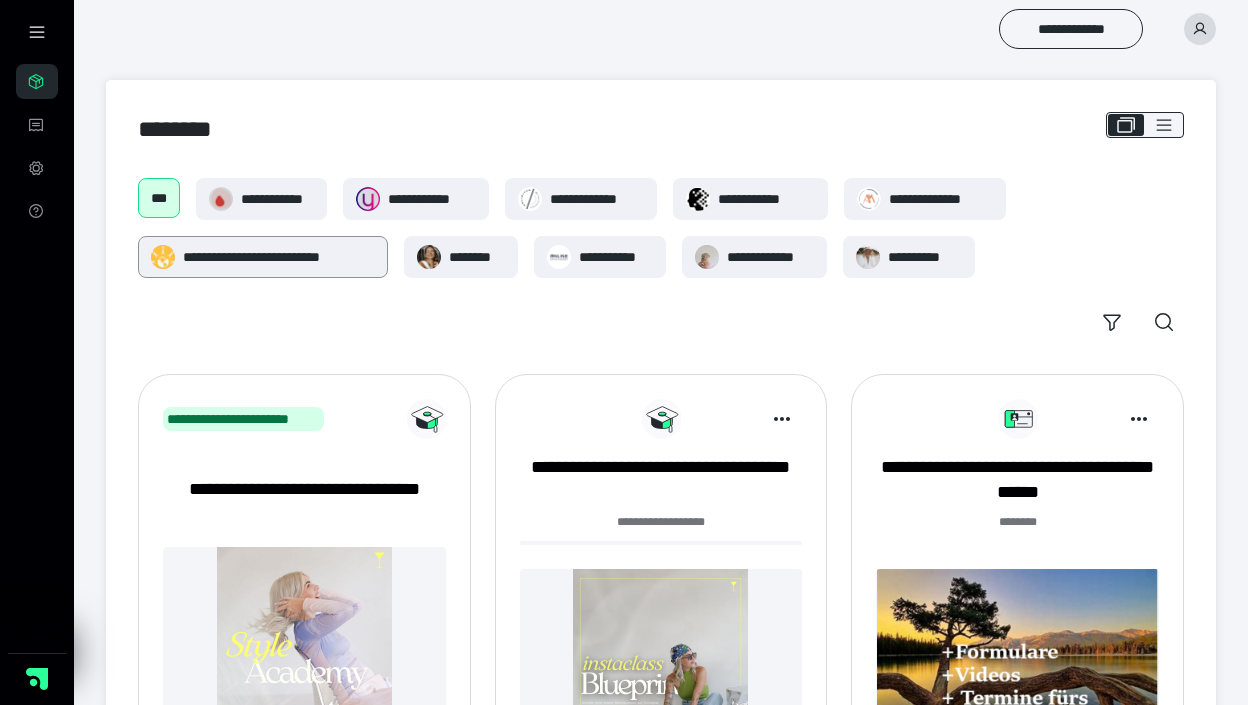 click on "**********" at bounding box center (279, 257) 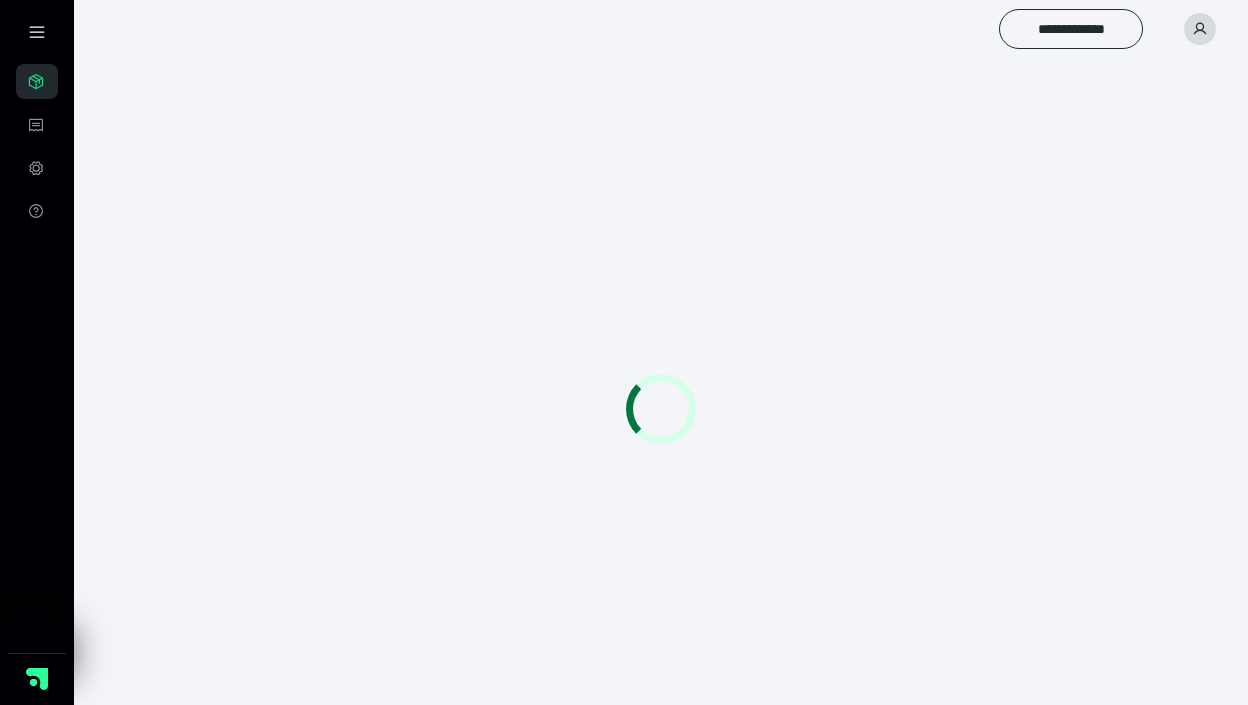 scroll, scrollTop: 0, scrollLeft: 0, axis: both 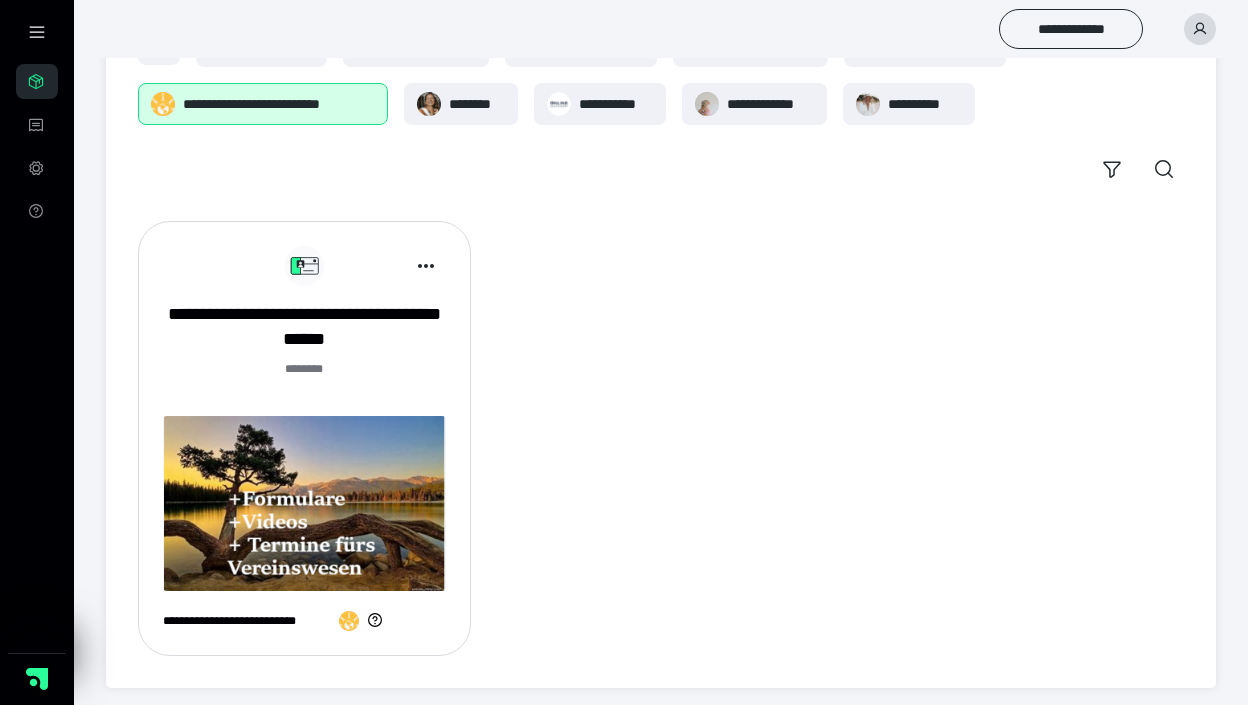 click on "**********" at bounding box center (304, 446) 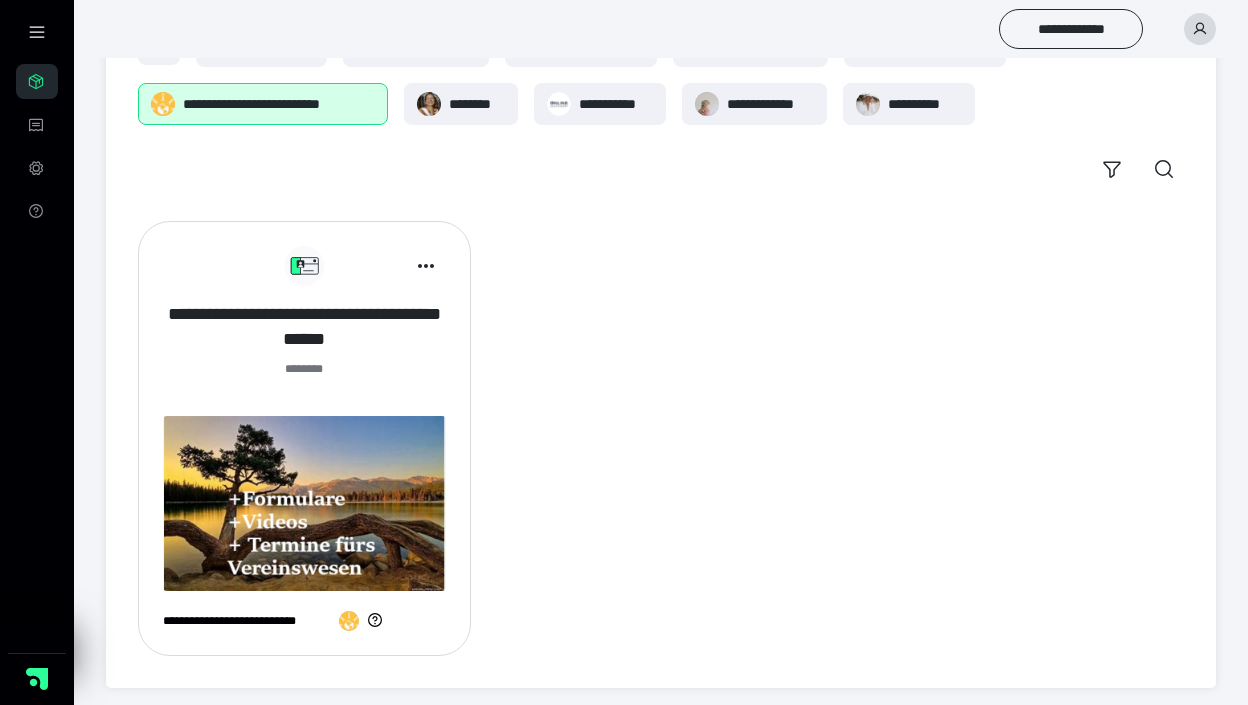 click on "**********" at bounding box center (304, 327) 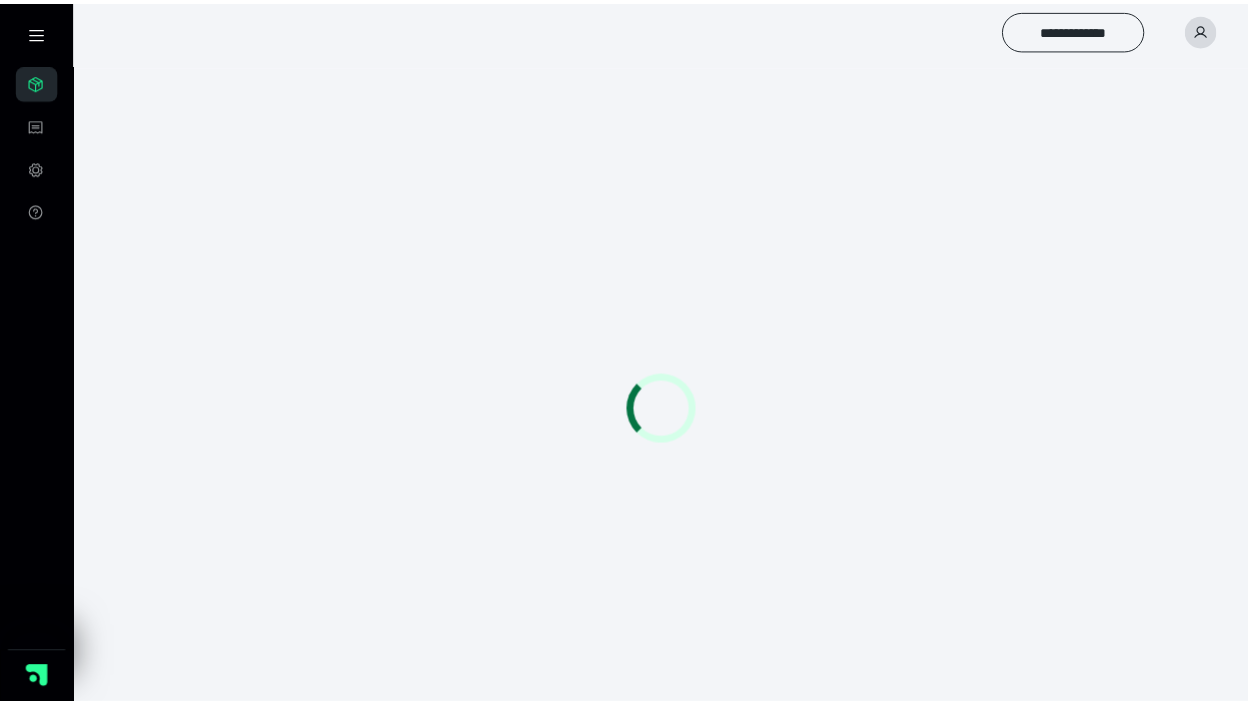 scroll, scrollTop: 0, scrollLeft: 0, axis: both 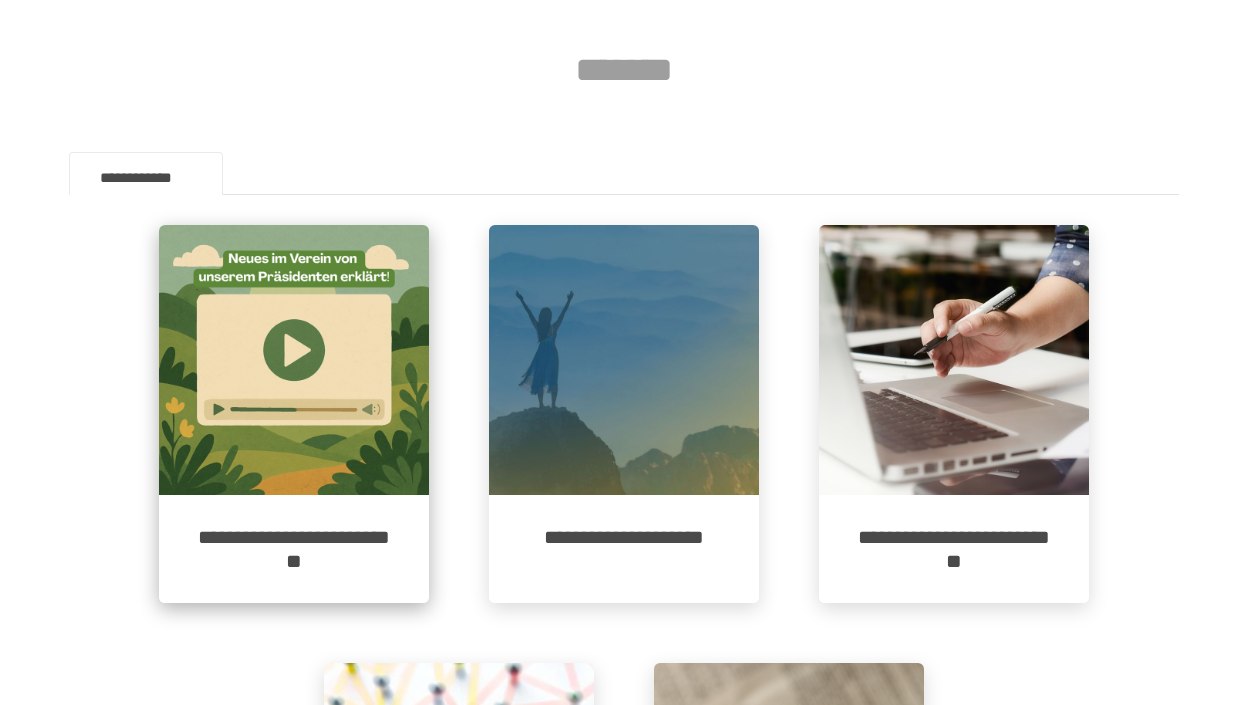 click at bounding box center (294, 360) 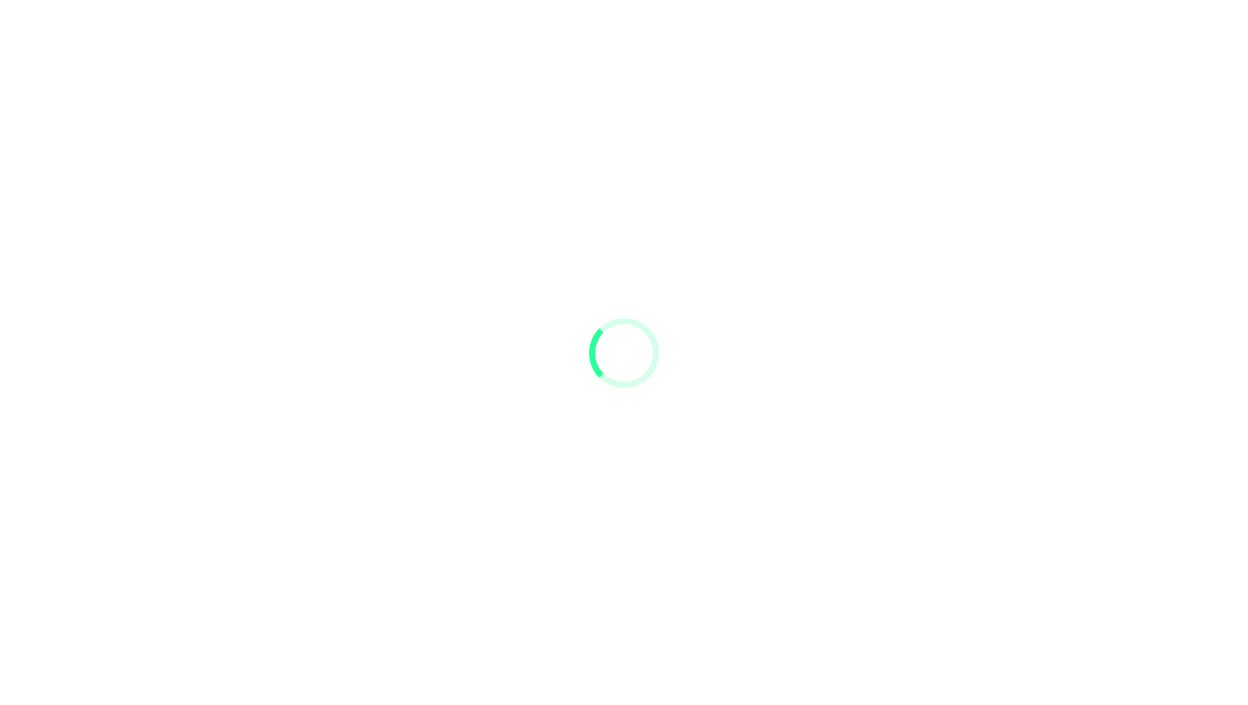 scroll, scrollTop: 0, scrollLeft: 0, axis: both 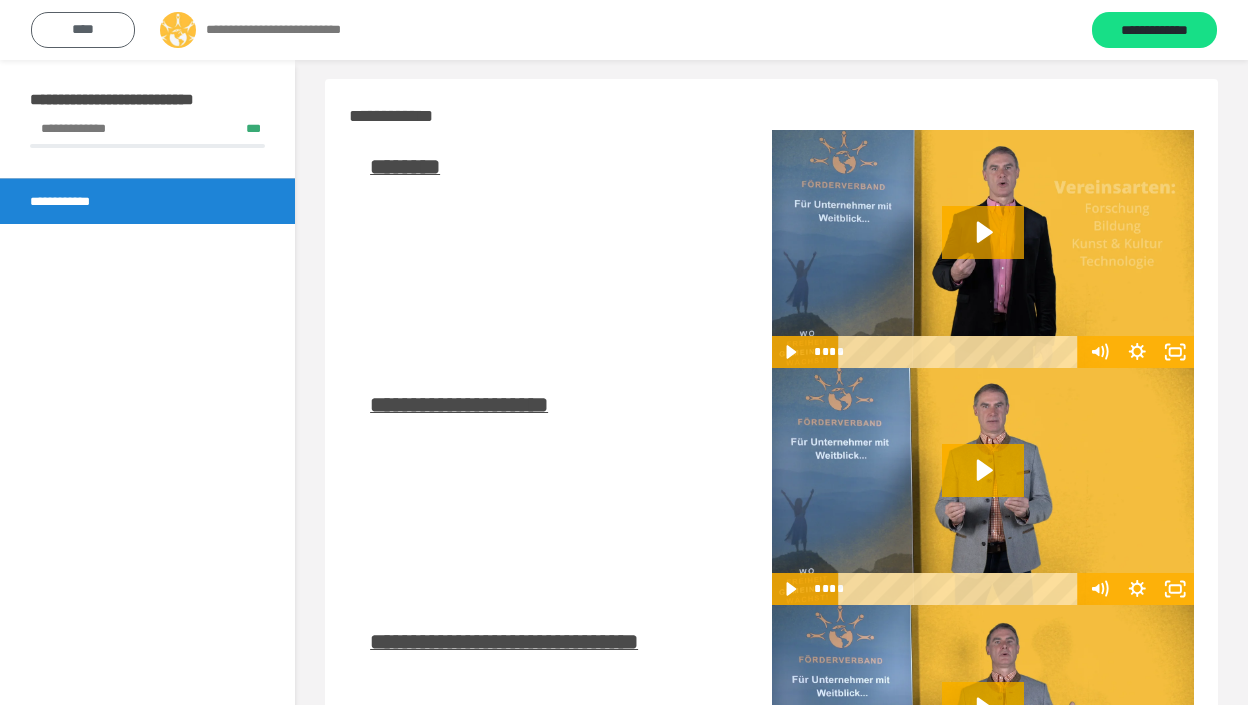 click on "****" at bounding box center [83, 30] 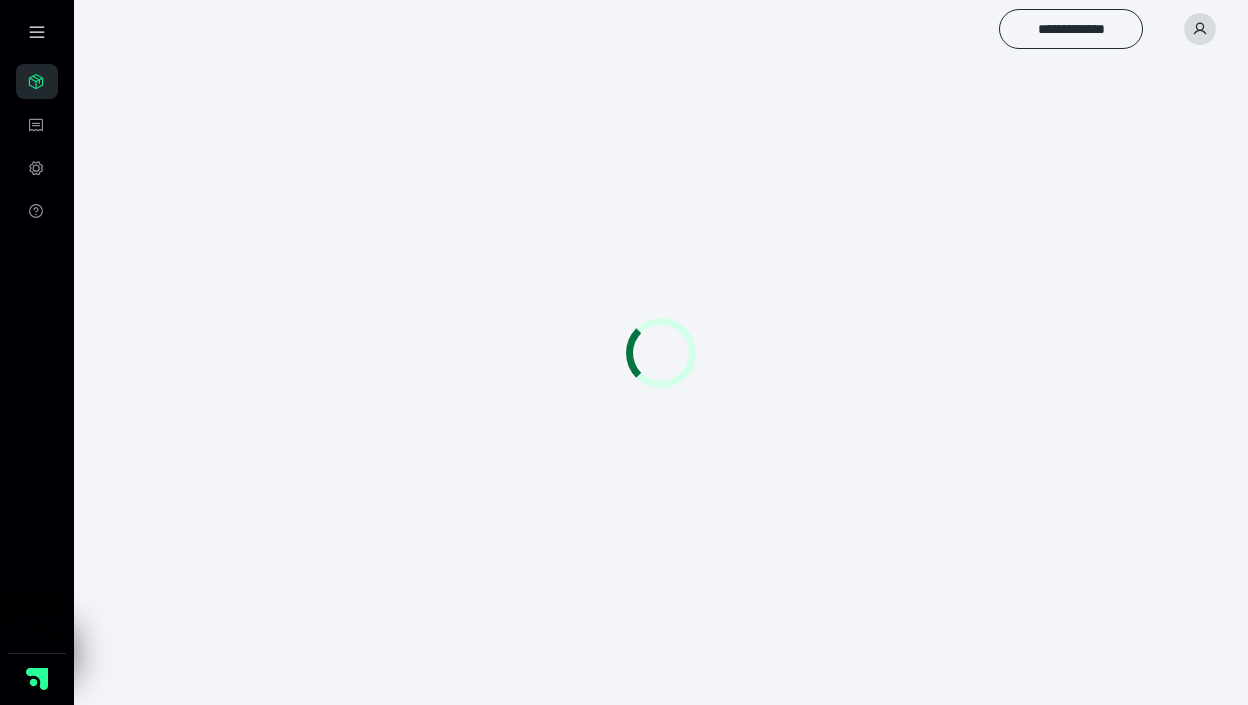scroll, scrollTop: 0, scrollLeft: 0, axis: both 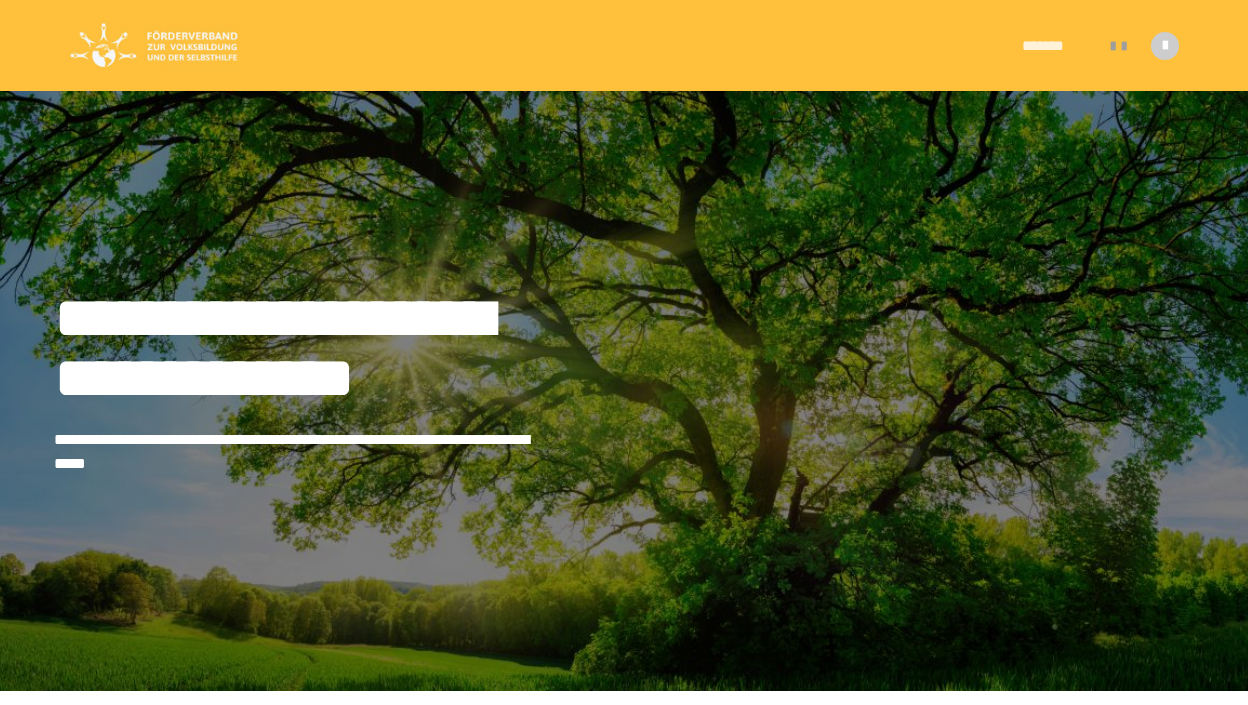 click on "*******" at bounding box center [1051, 46] 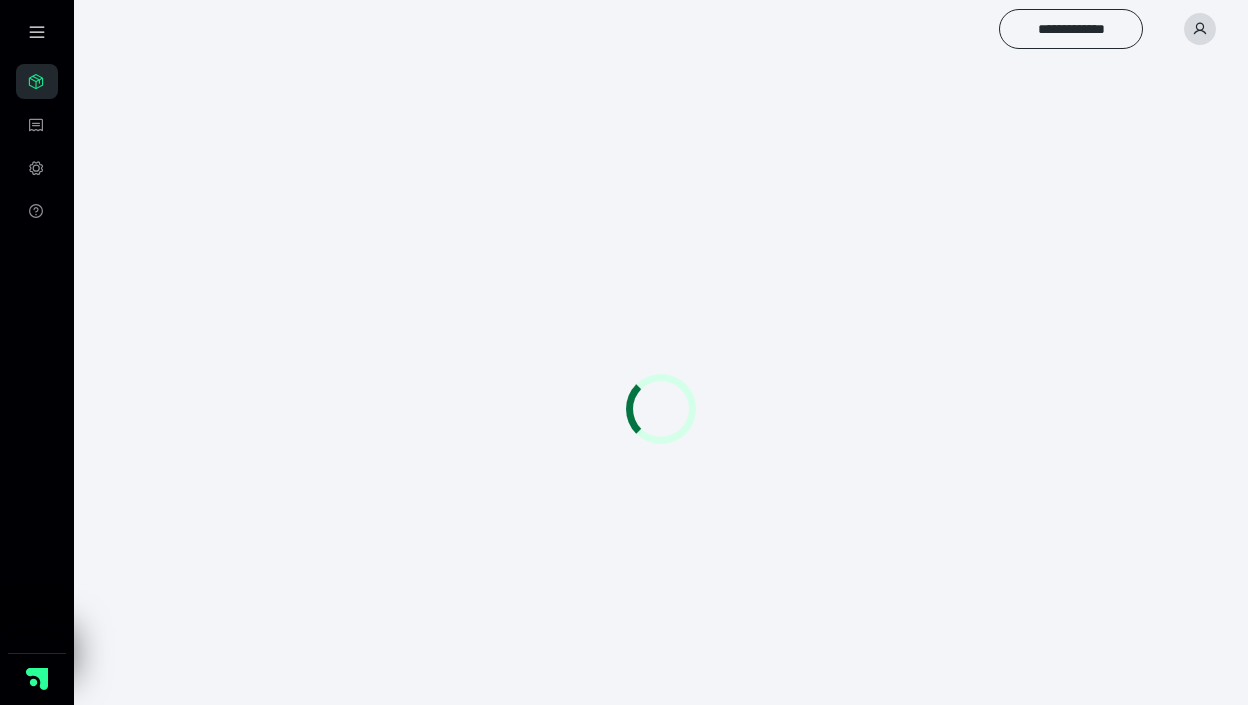 scroll, scrollTop: 0, scrollLeft: 0, axis: both 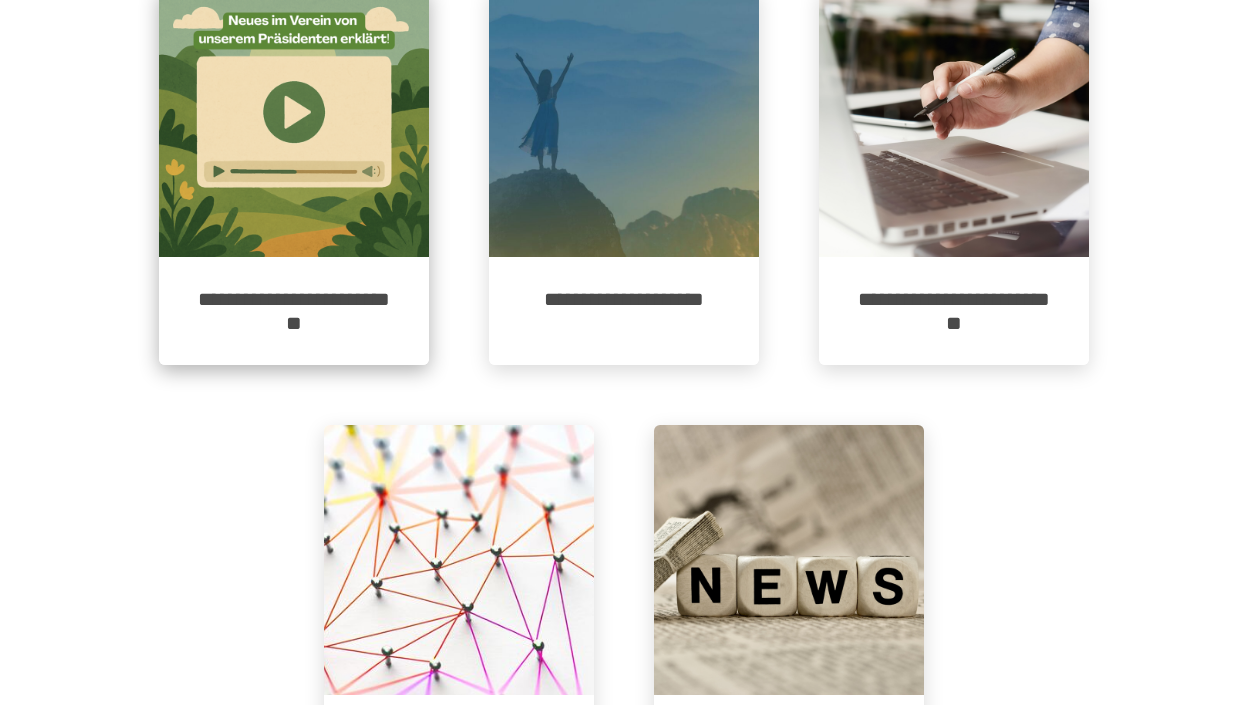 click at bounding box center (294, 122) 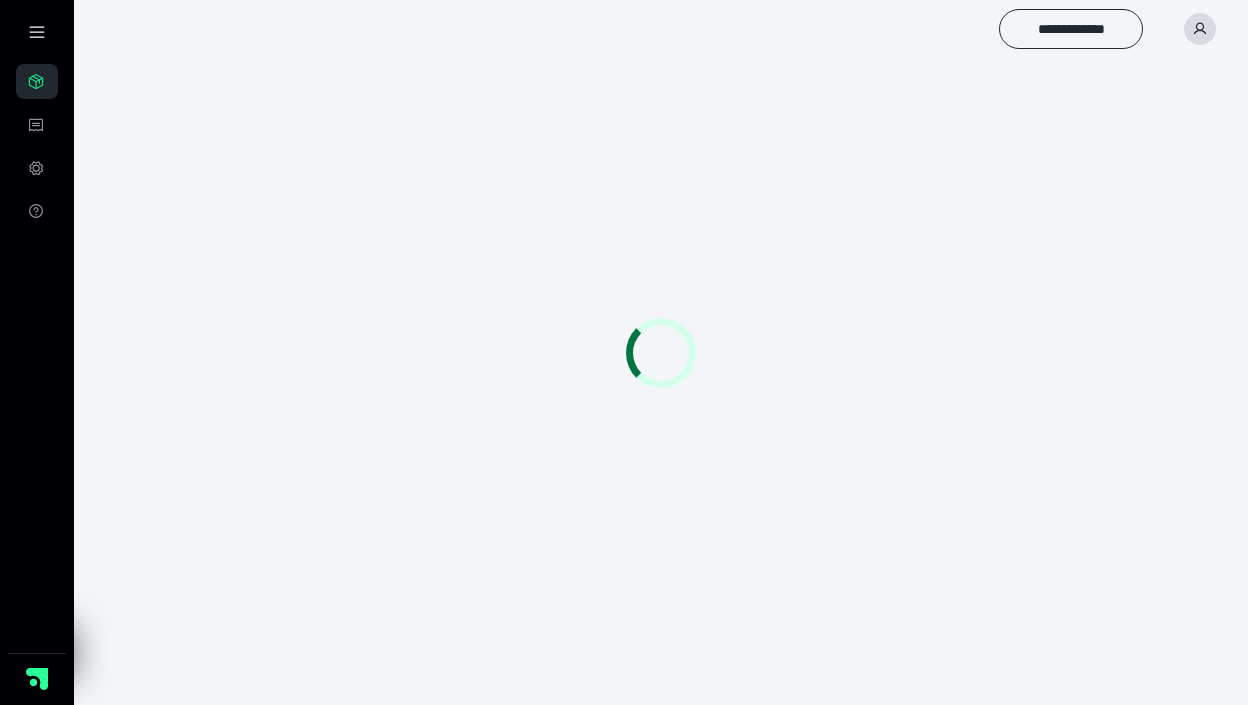 scroll, scrollTop: 0, scrollLeft: 0, axis: both 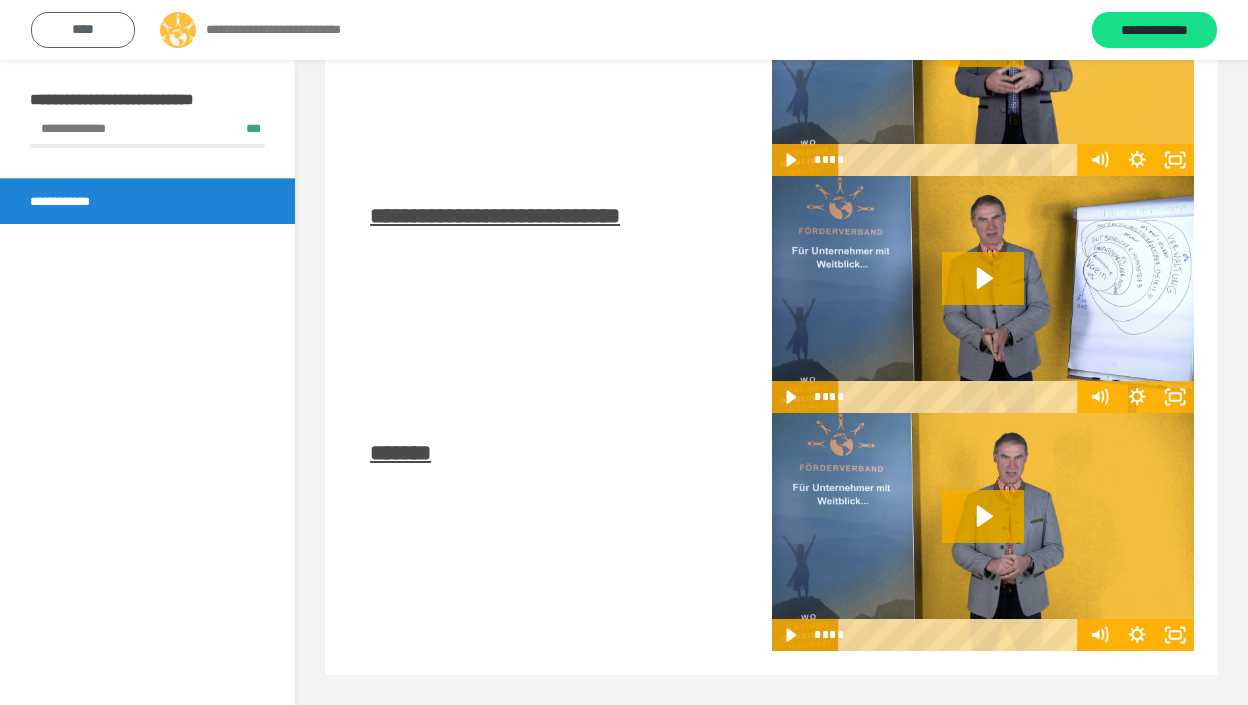 click on "****" at bounding box center (83, 30) 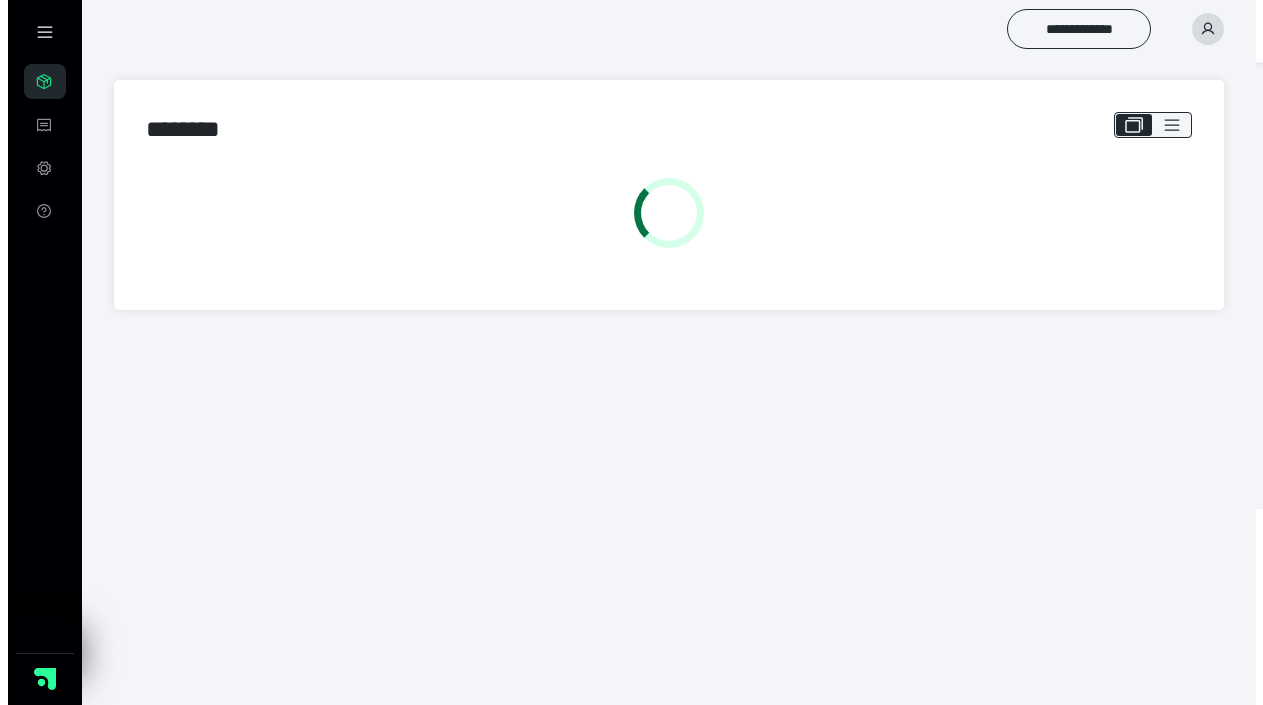 scroll, scrollTop: 0, scrollLeft: 0, axis: both 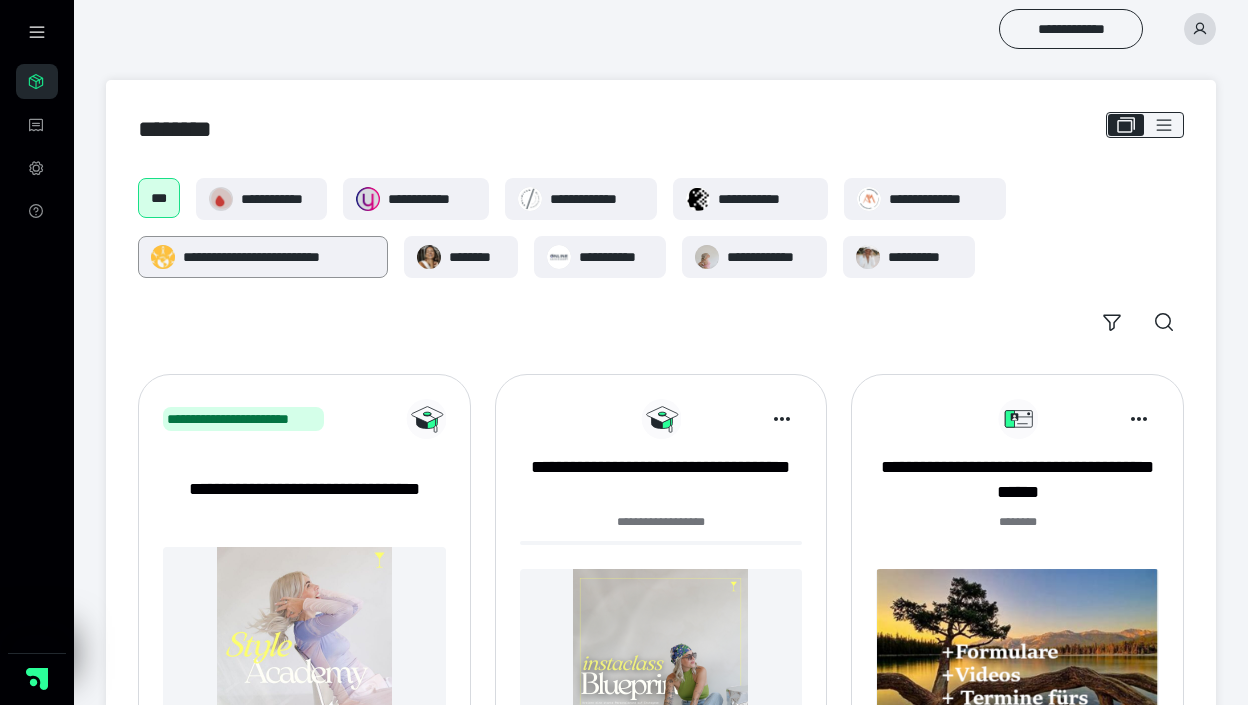click on "**********" at bounding box center (279, 257) 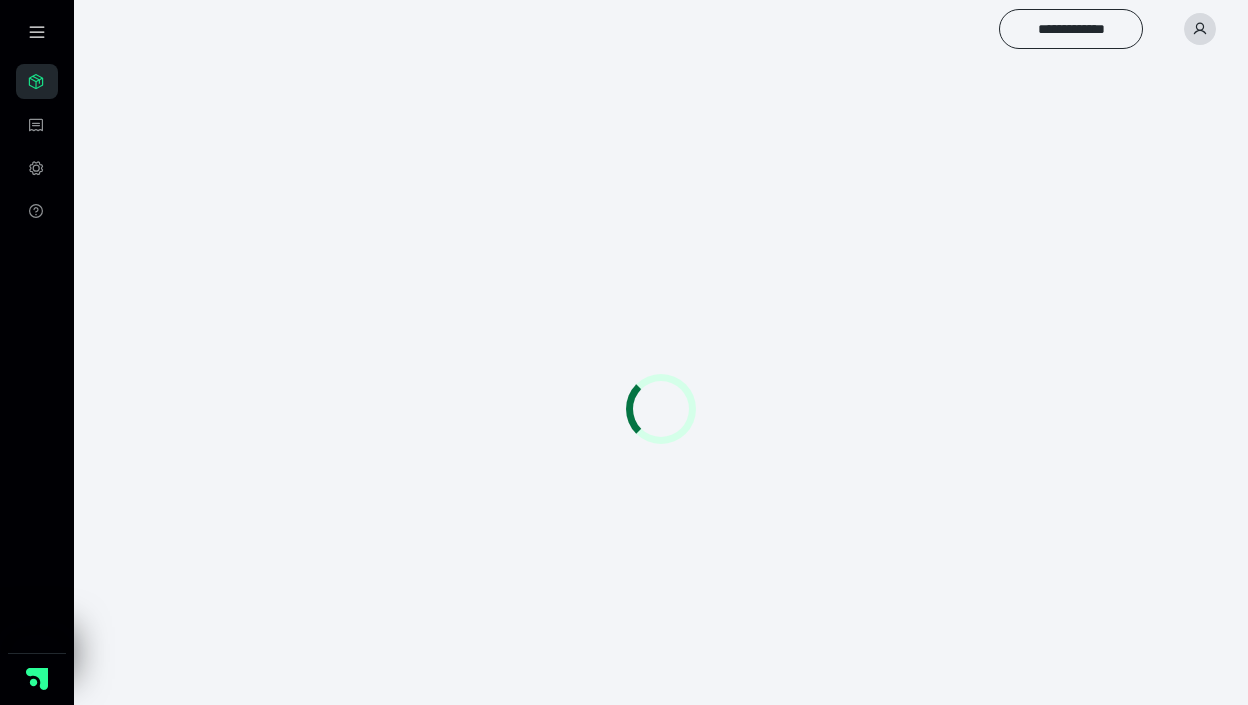 scroll, scrollTop: 0, scrollLeft: 0, axis: both 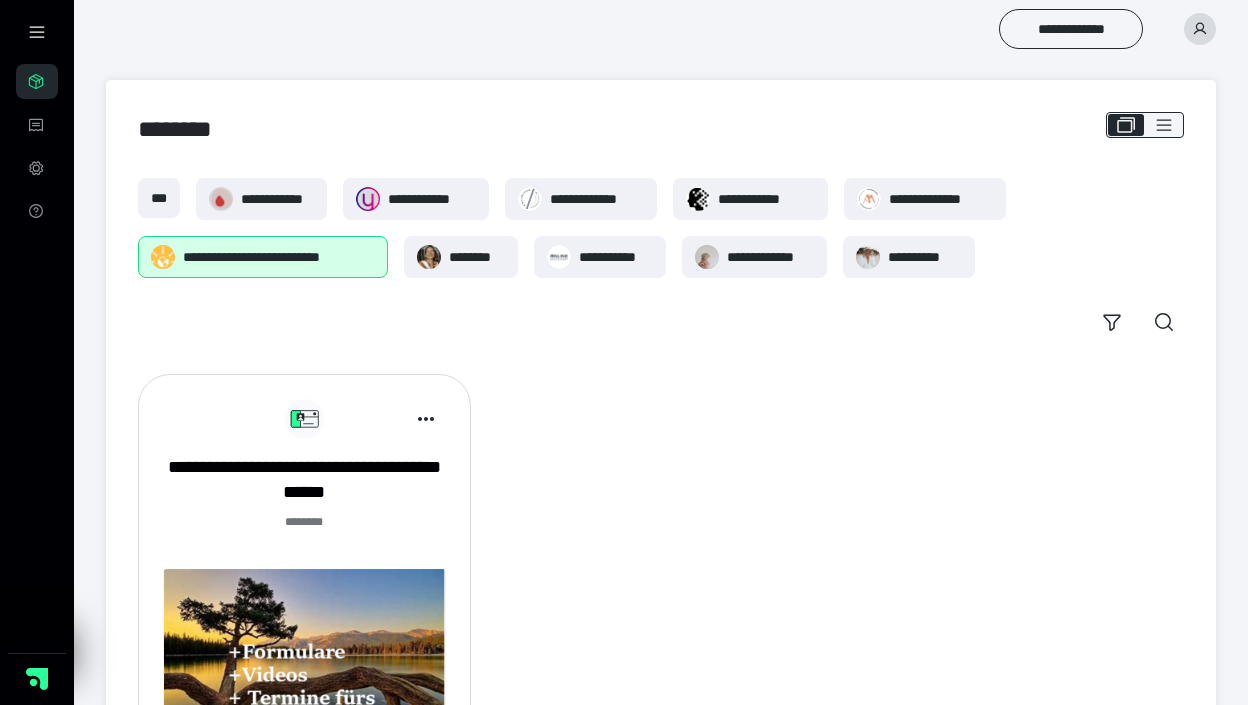 click at bounding box center (304, 656) 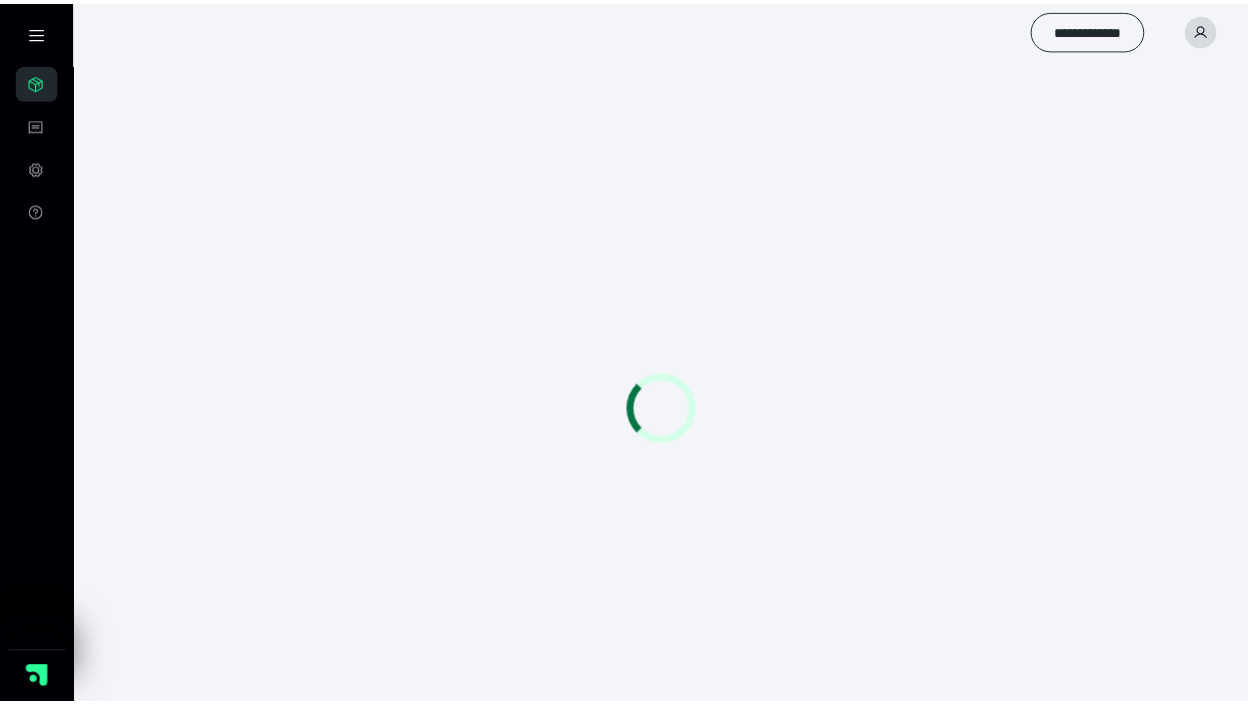 scroll, scrollTop: 0, scrollLeft: 0, axis: both 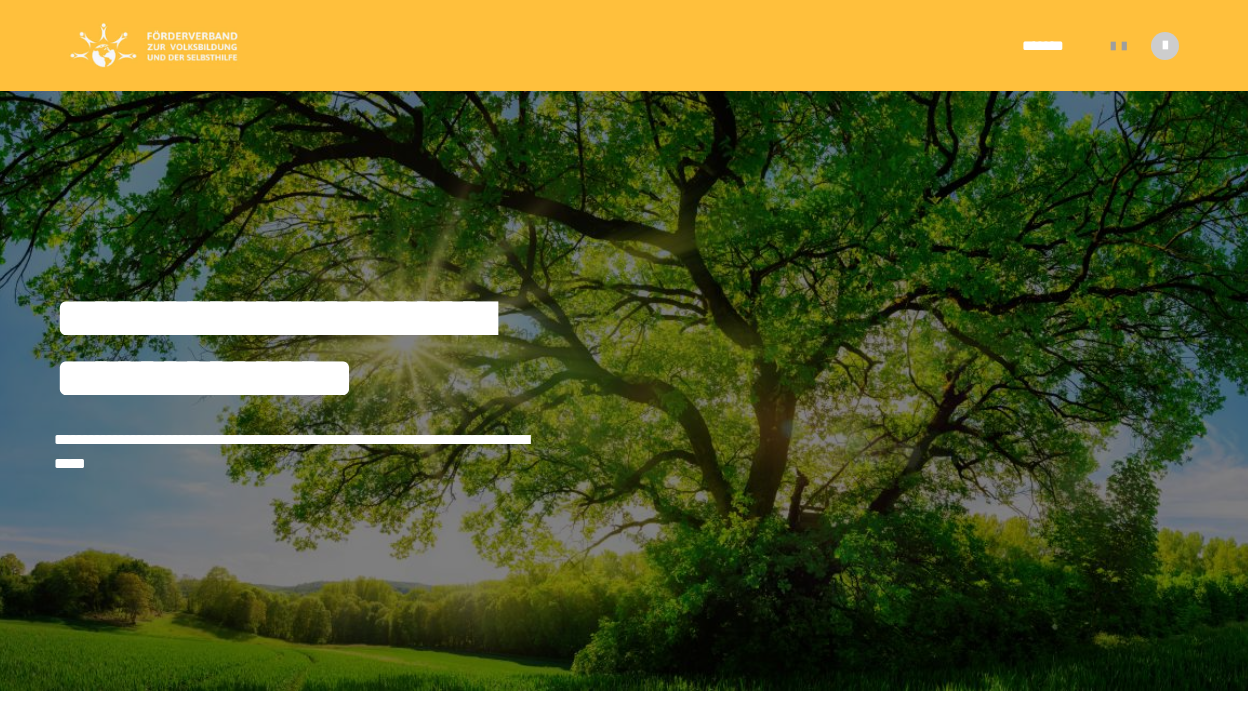 click at bounding box center (154, 46) 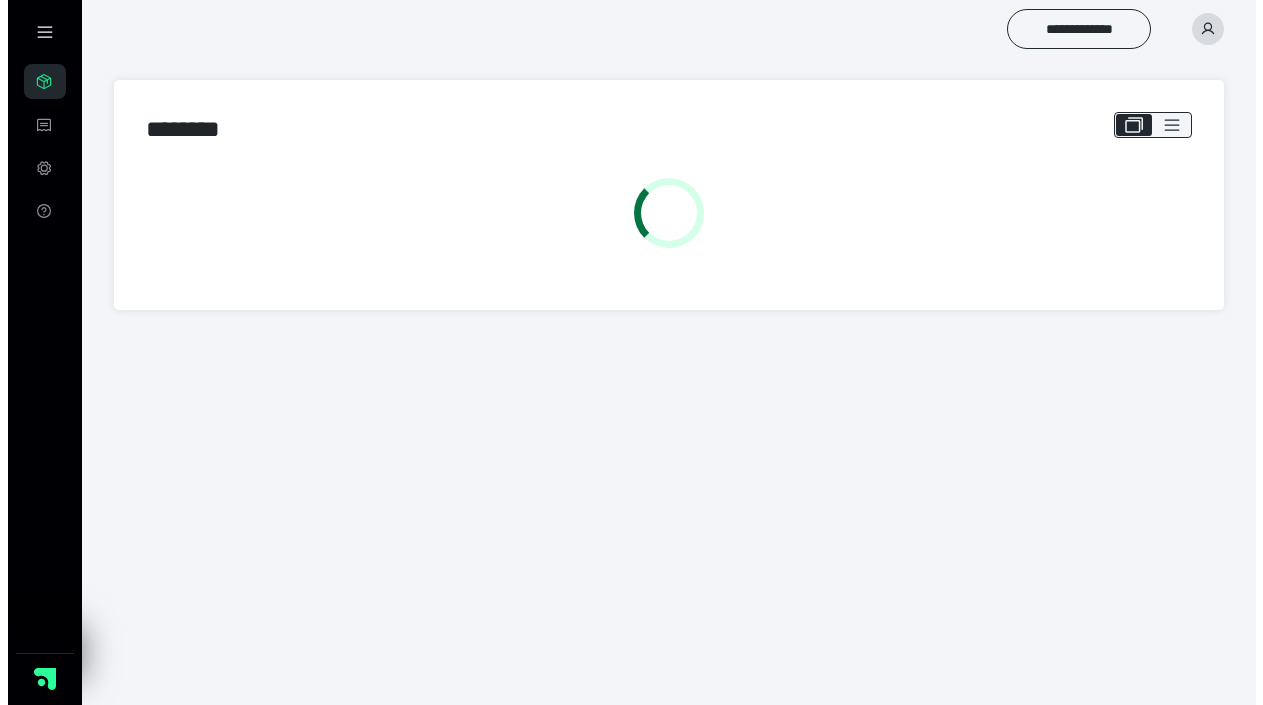 scroll, scrollTop: 0, scrollLeft: 0, axis: both 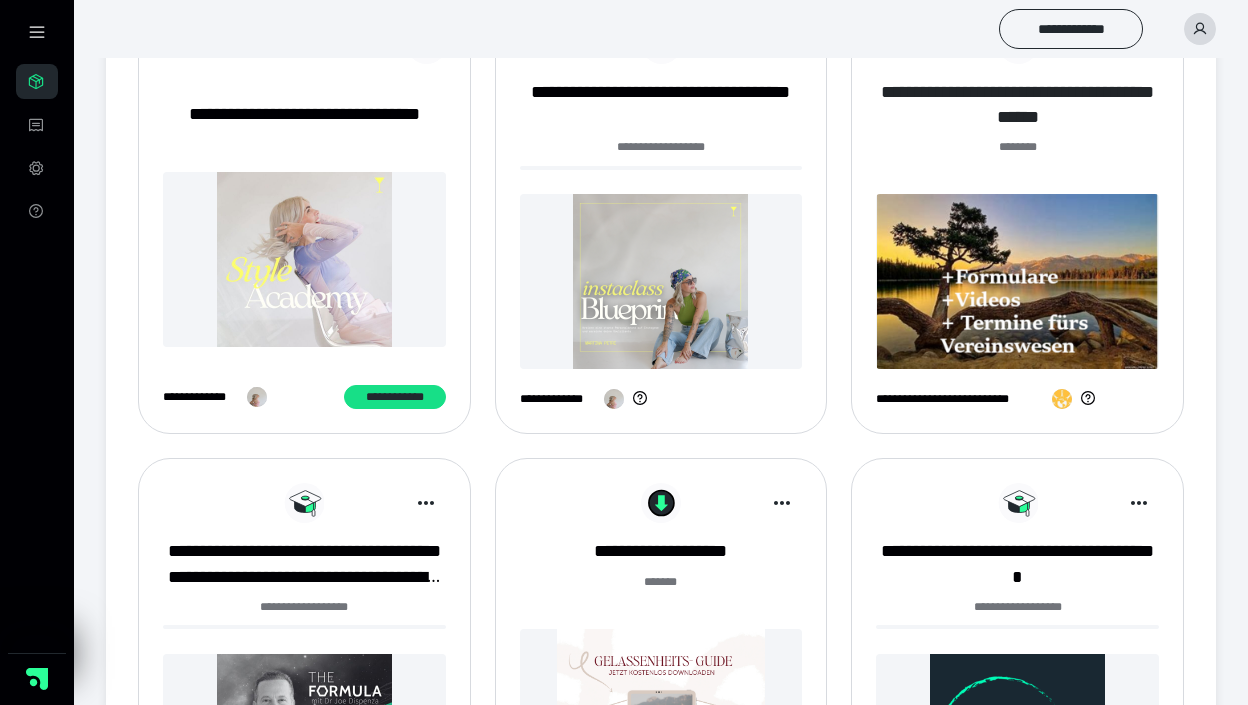click on "**********" at bounding box center [1017, 105] 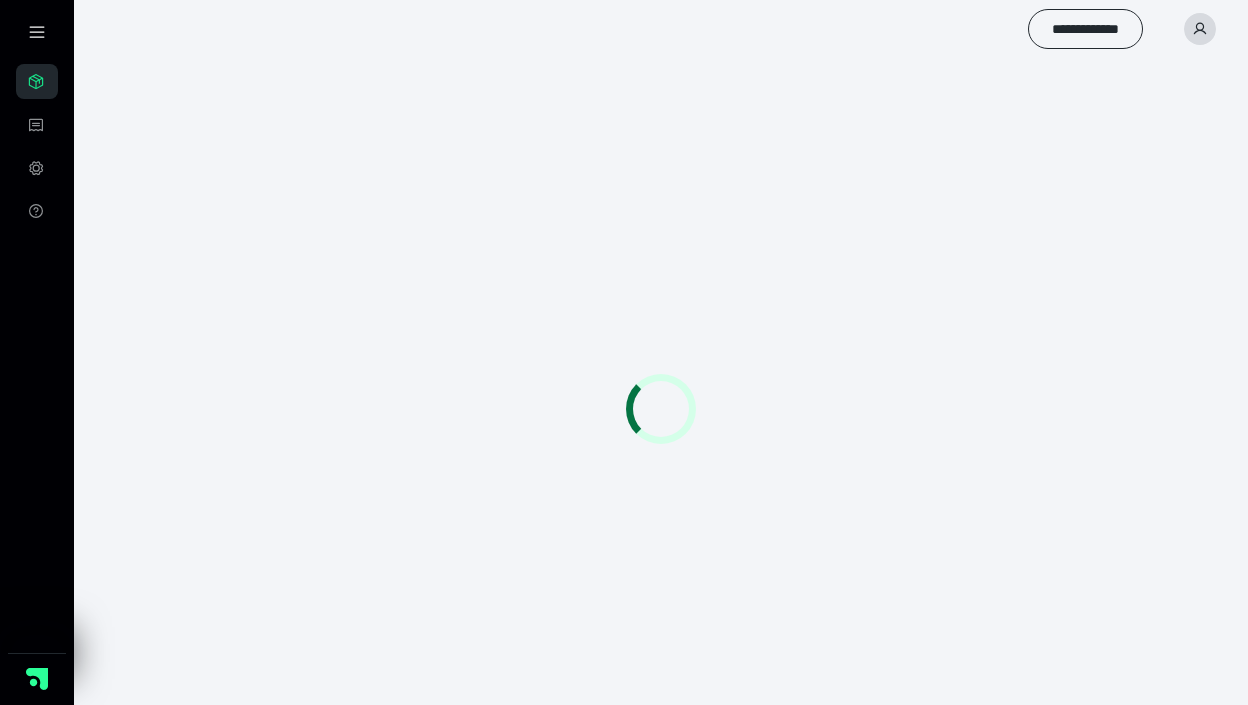 scroll, scrollTop: 0, scrollLeft: 0, axis: both 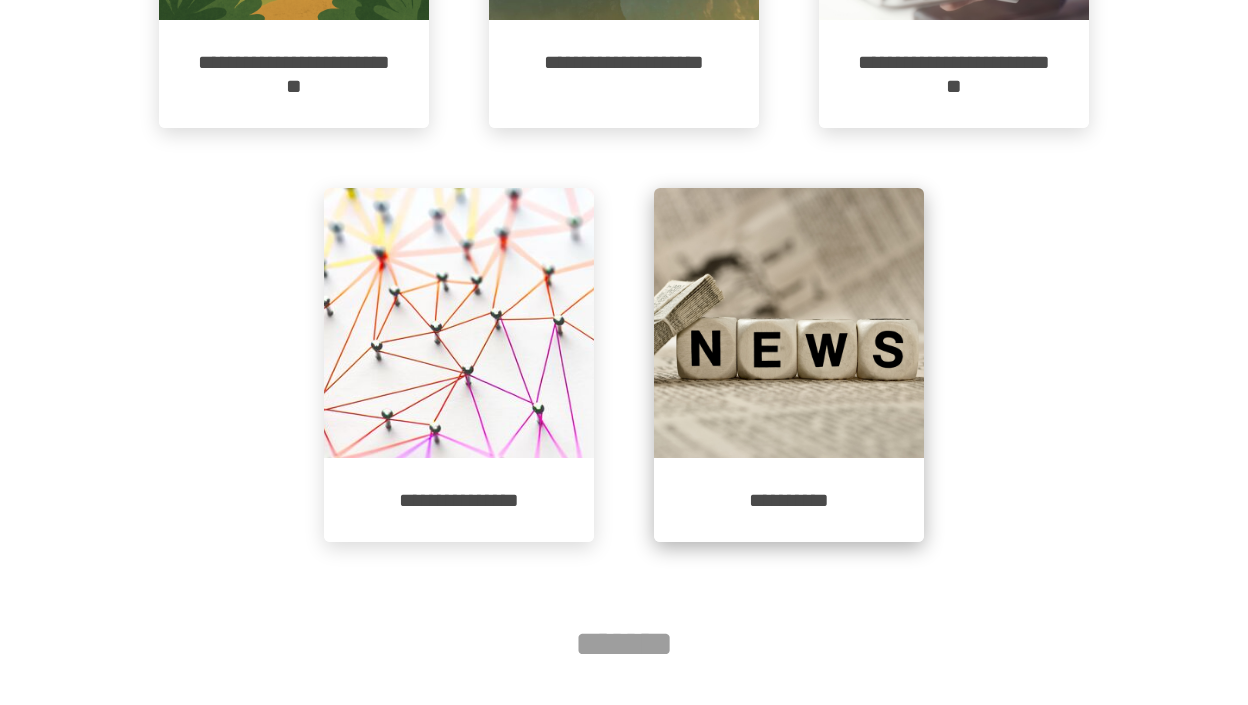 click at bounding box center [789, 323] 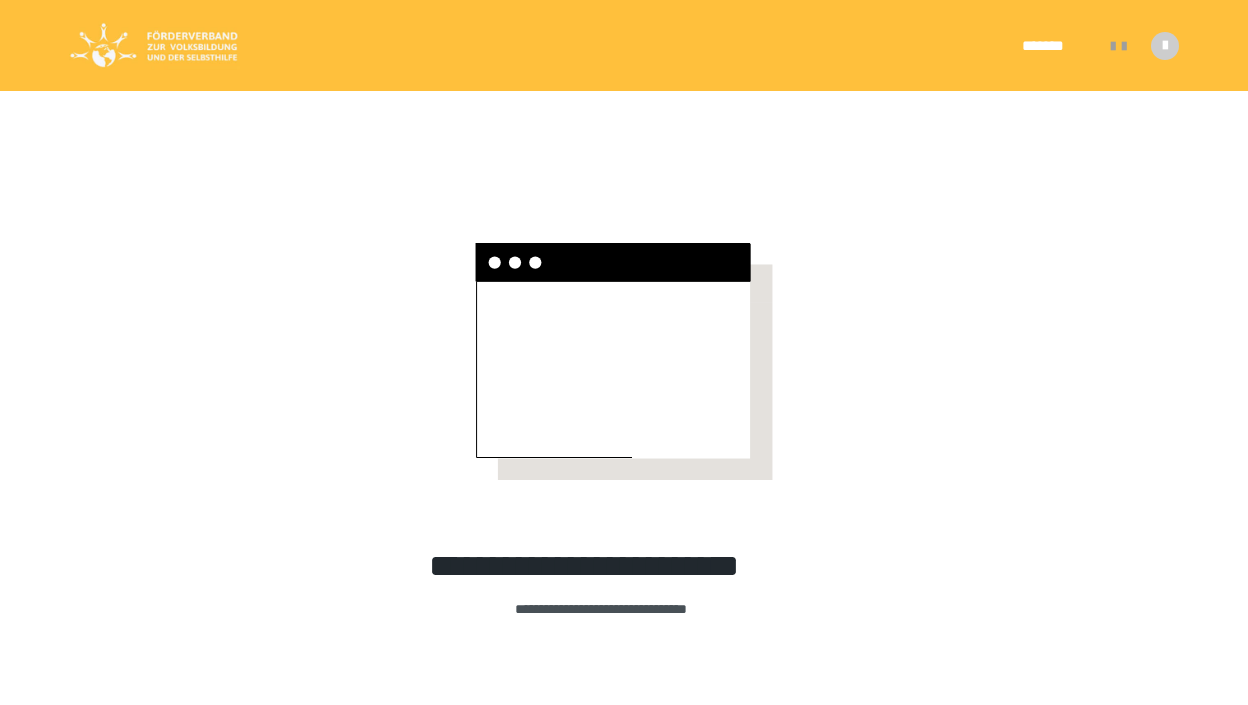 scroll, scrollTop: 91, scrollLeft: 0, axis: vertical 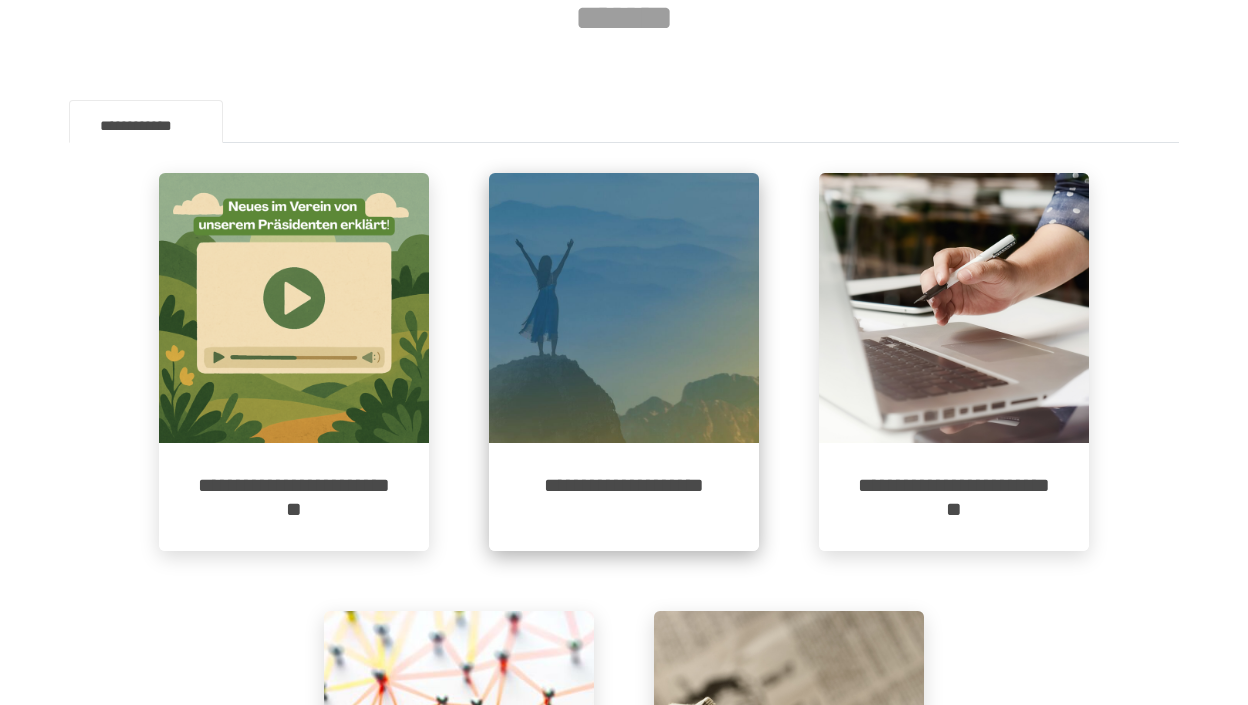 click at bounding box center (624, 308) 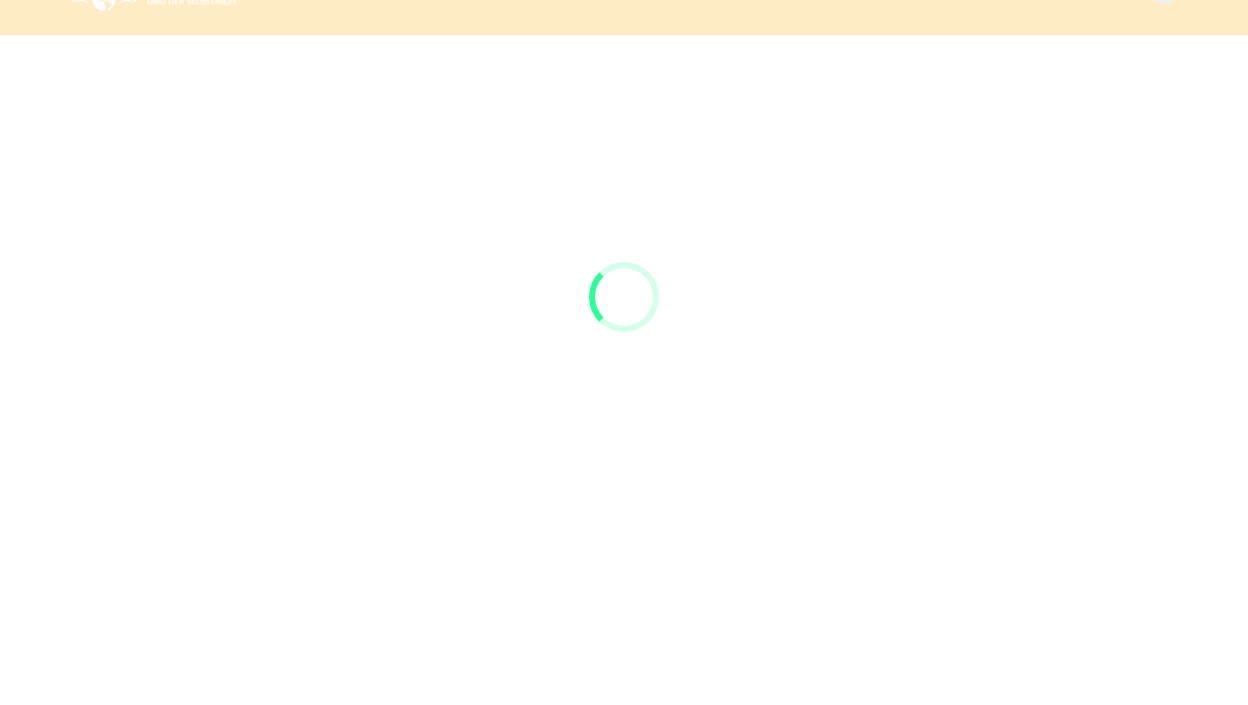 scroll, scrollTop: 0, scrollLeft: 0, axis: both 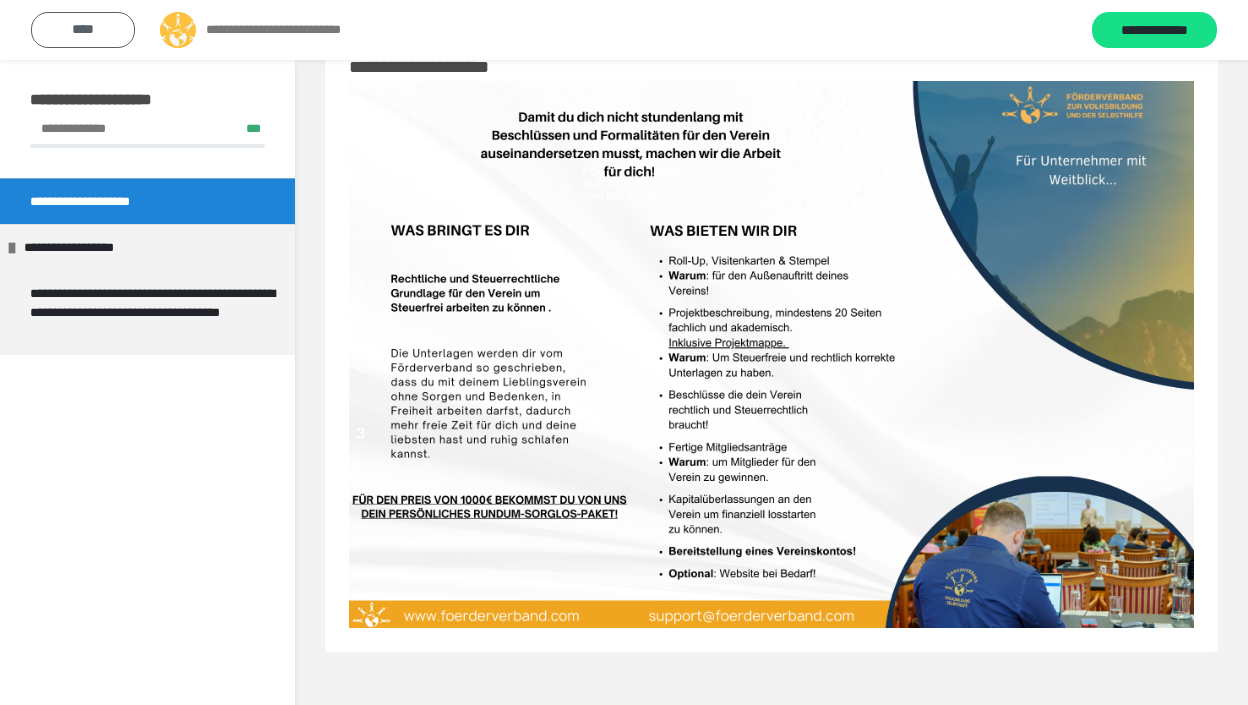 click on "****" at bounding box center [83, 30] 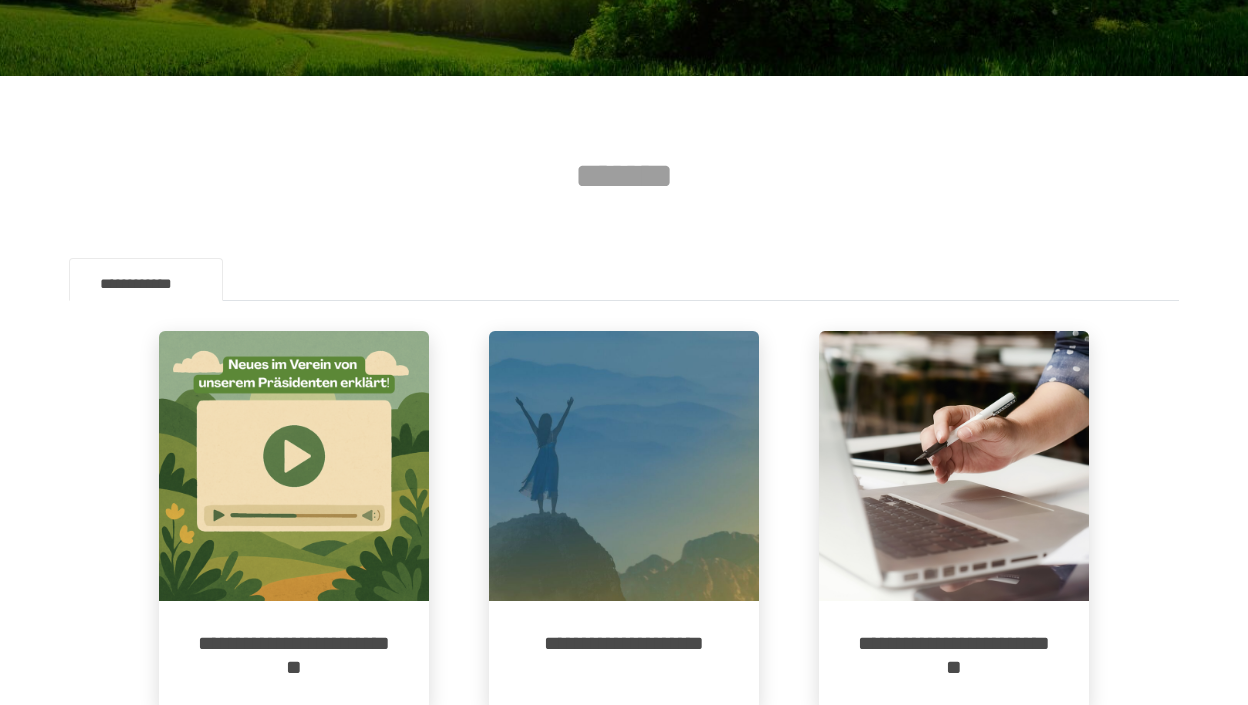scroll, scrollTop: 685, scrollLeft: 0, axis: vertical 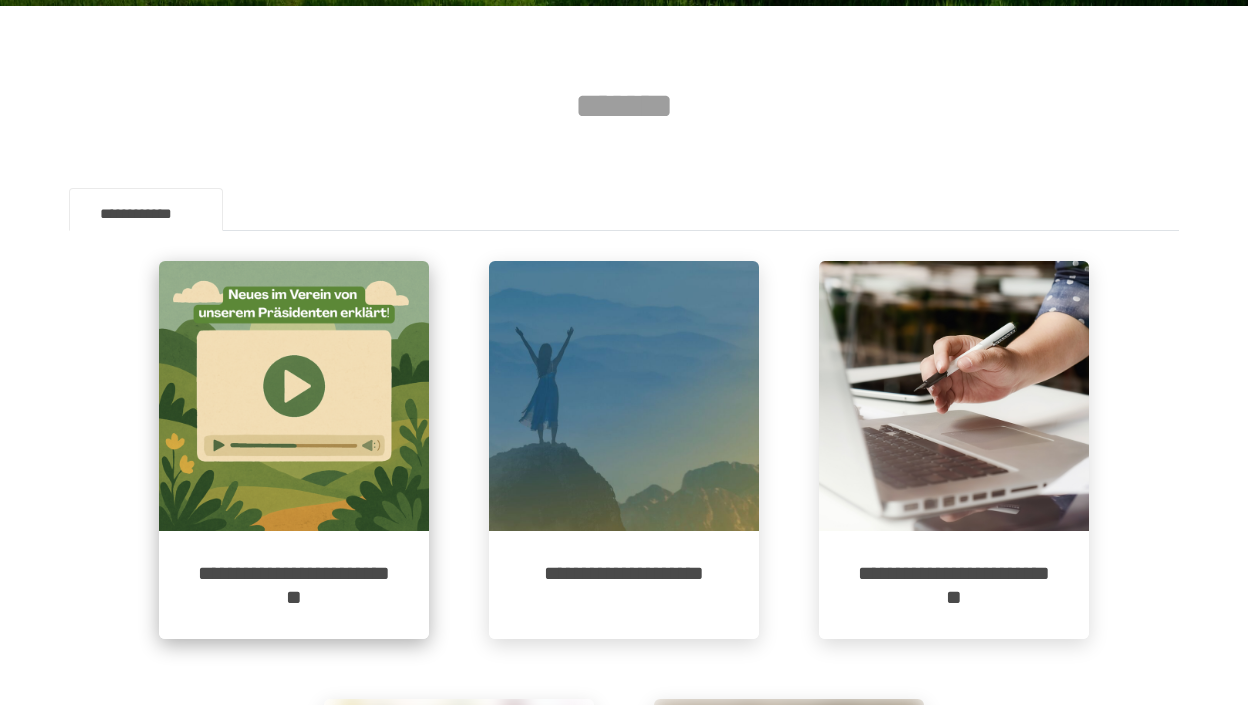 click at bounding box center [294, 396] 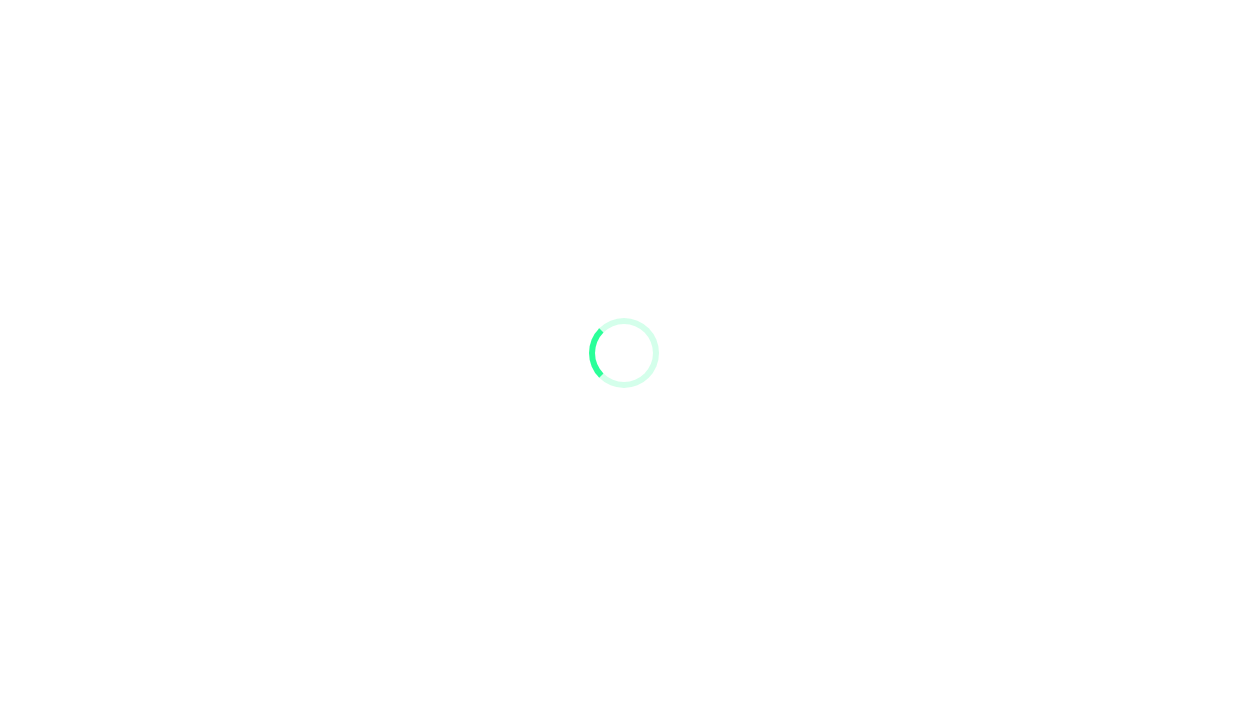 scroll, scrollTop: 0, scrollLeft: 0, axis: both 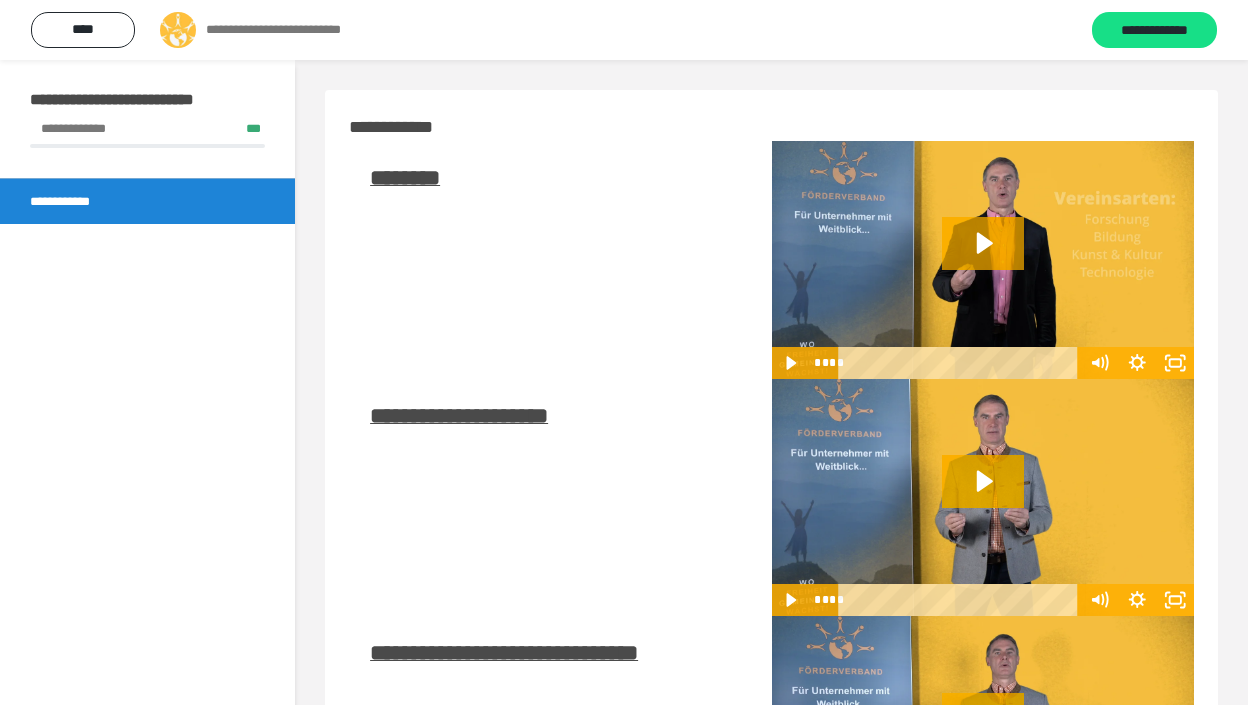 click on "********" at bounding box center [405, 178] 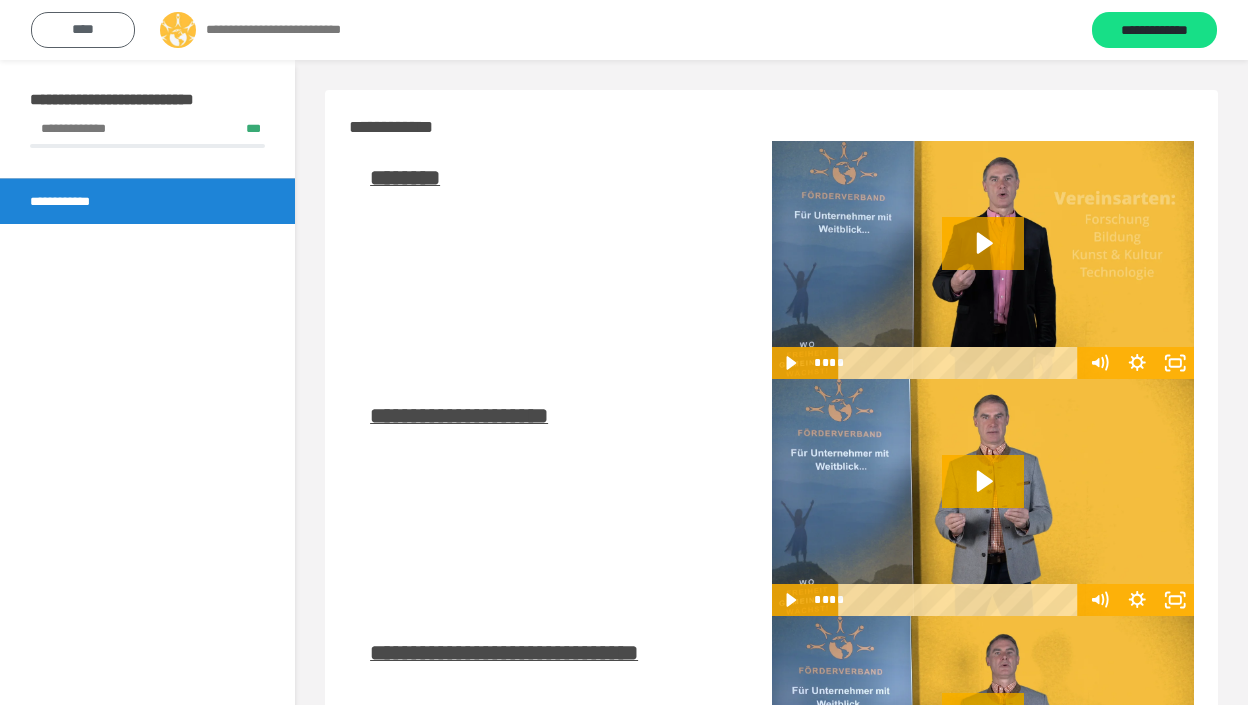 click on "****" at bounding box center [83, 30] 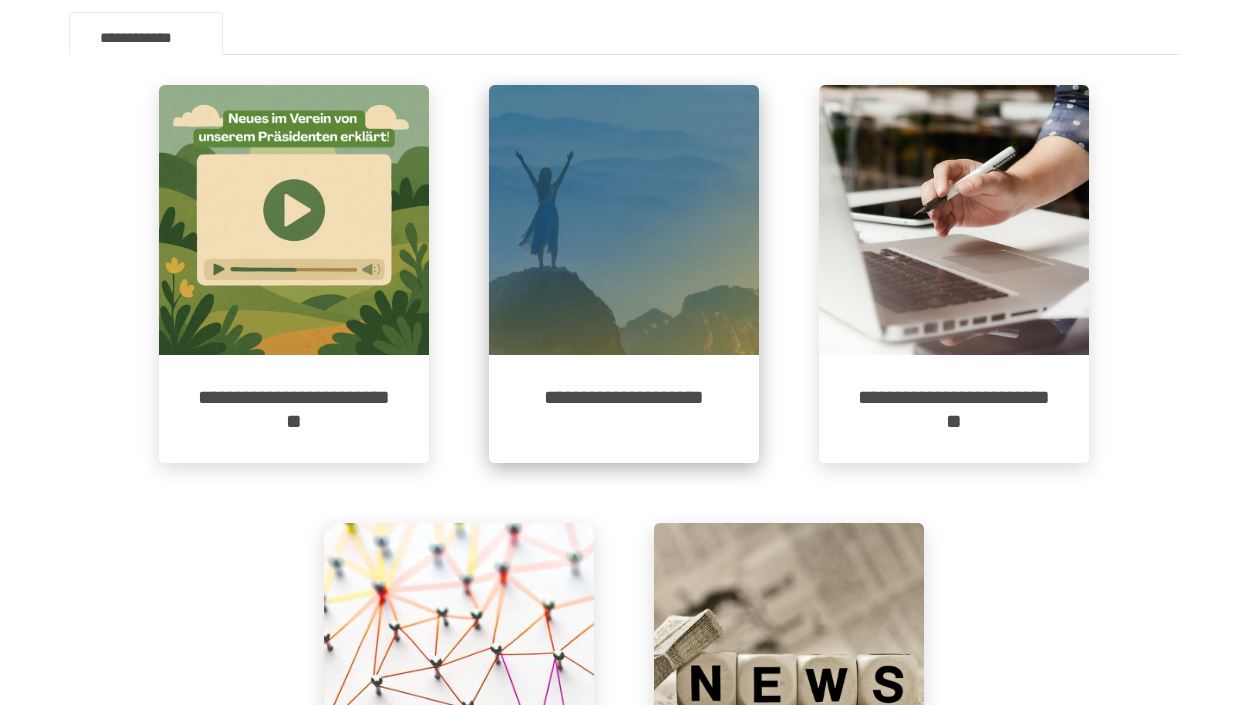 scroll, scrollTop: 714, scrollLeft: 0, axis: vertical 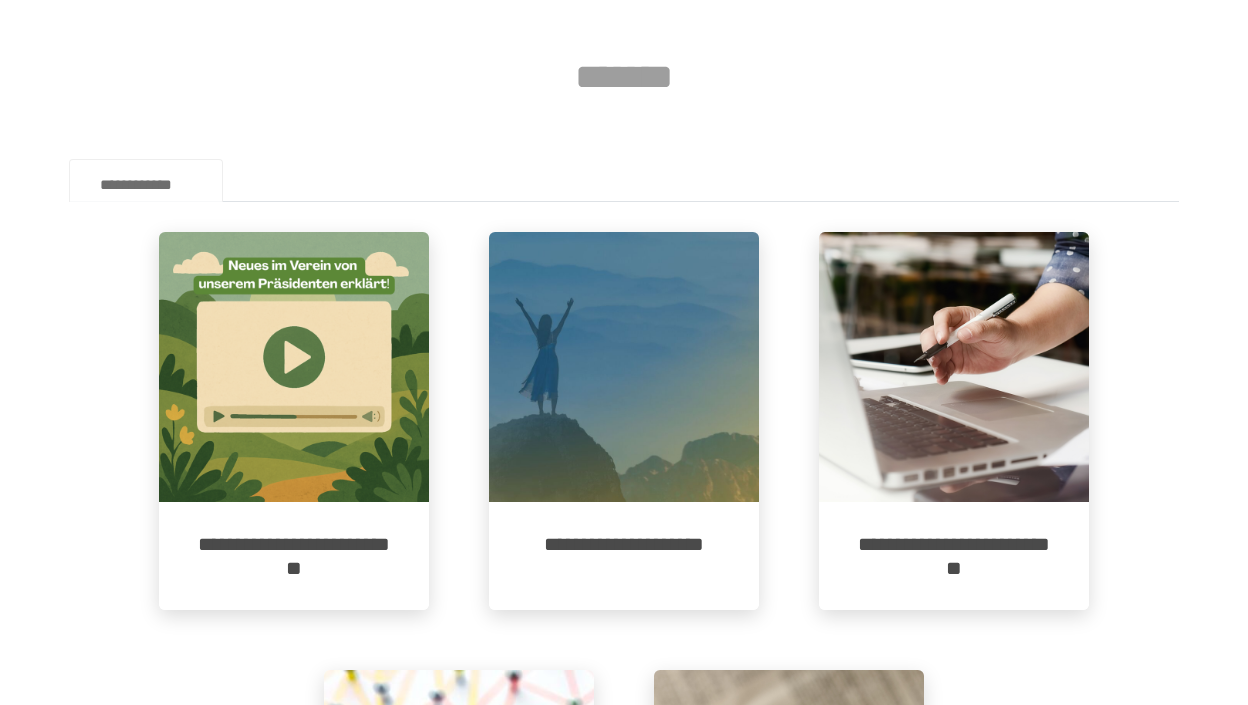 click on "**********" at bounding box center [146, 180] 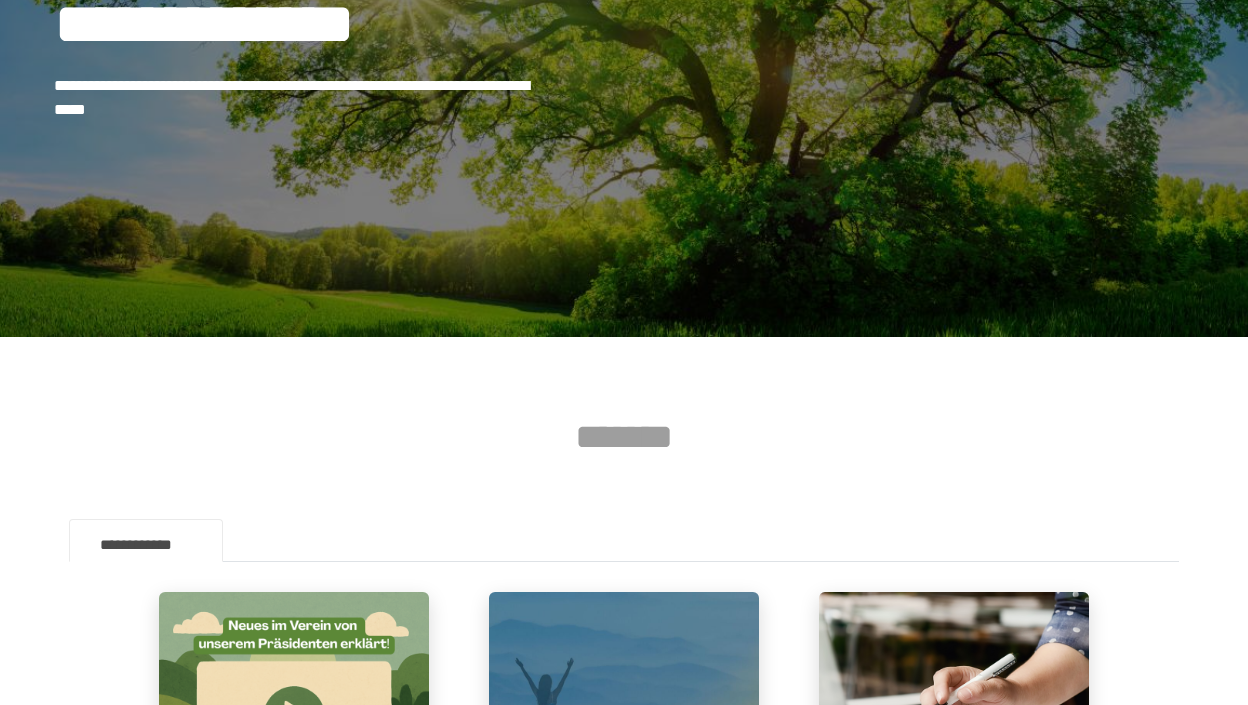 scroll, scrollTop: 0, scrollLeft: 0, axis: both 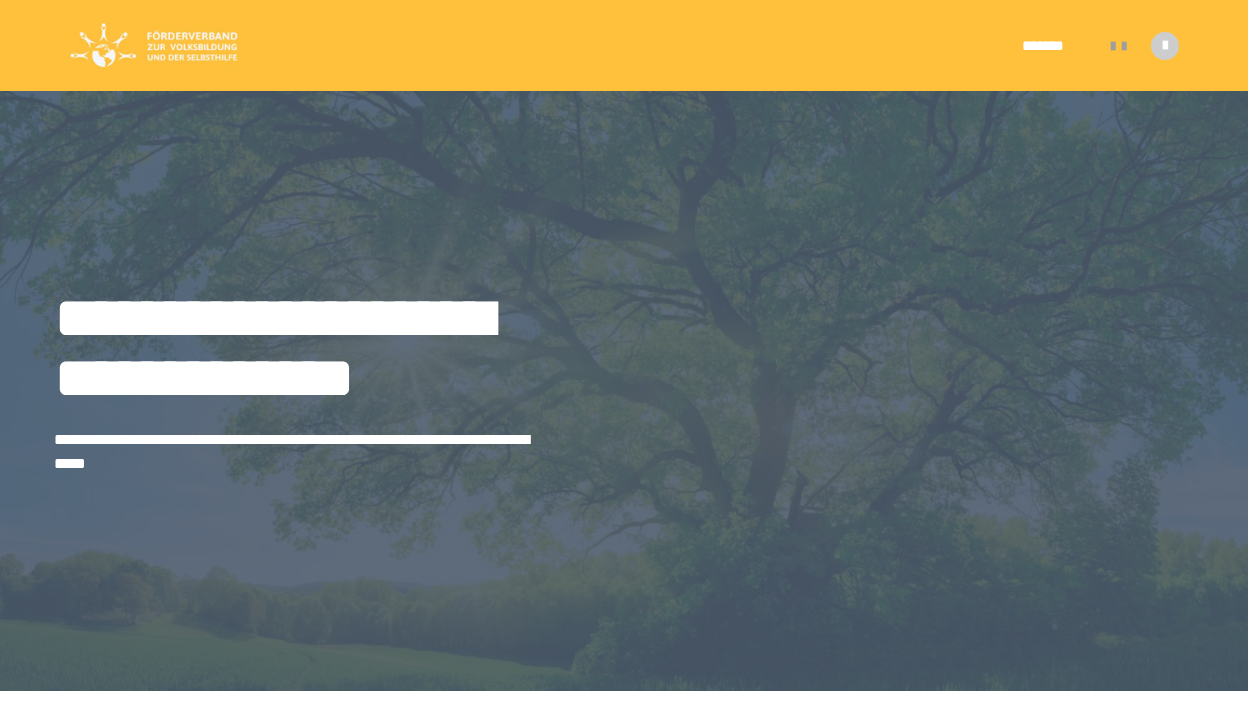 drag, startPoint x: 1114, startPoint y: 50, endPoint x: 1012, endPoint y: 150, distance: 142.84258 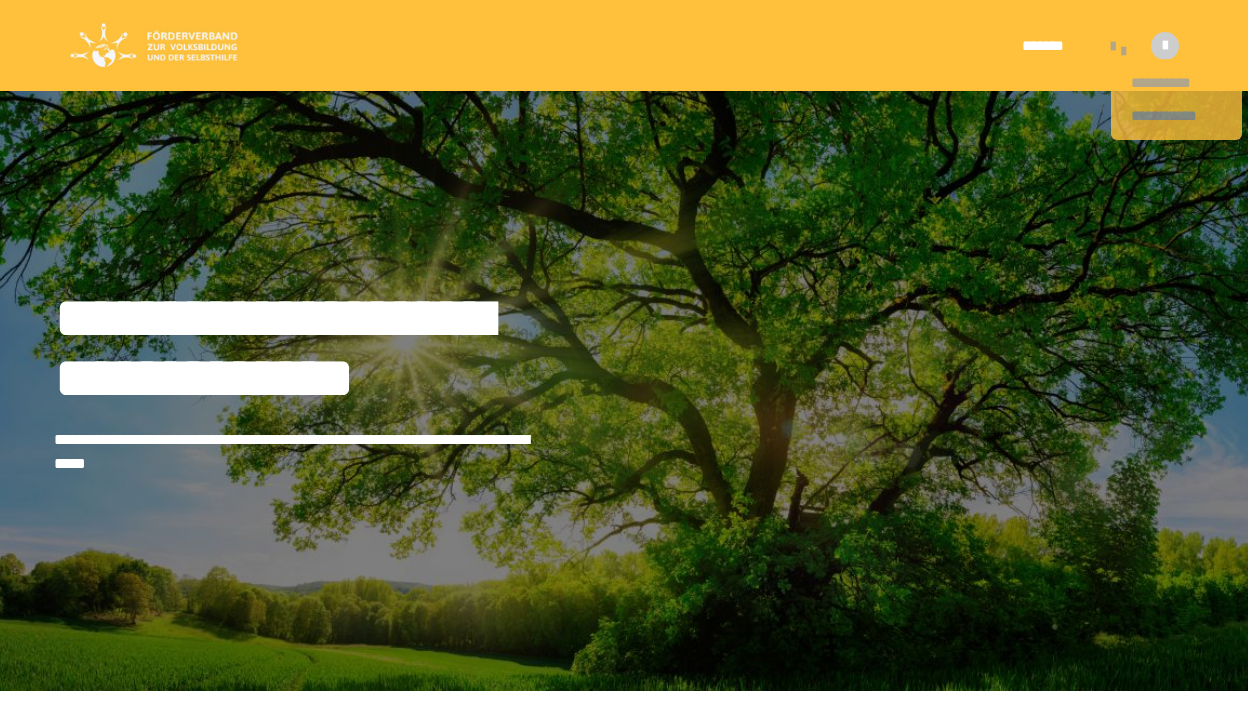 click at bounding box center (1124, 51) 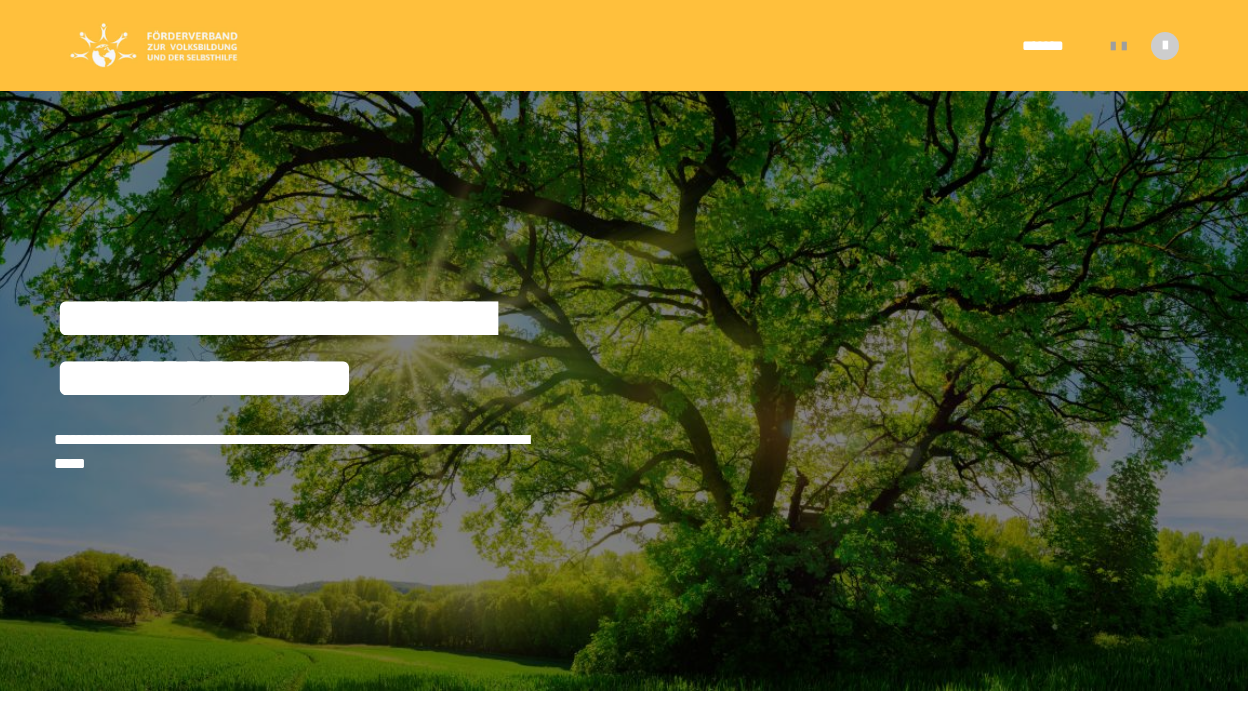 click at bounding box center (624, 391) 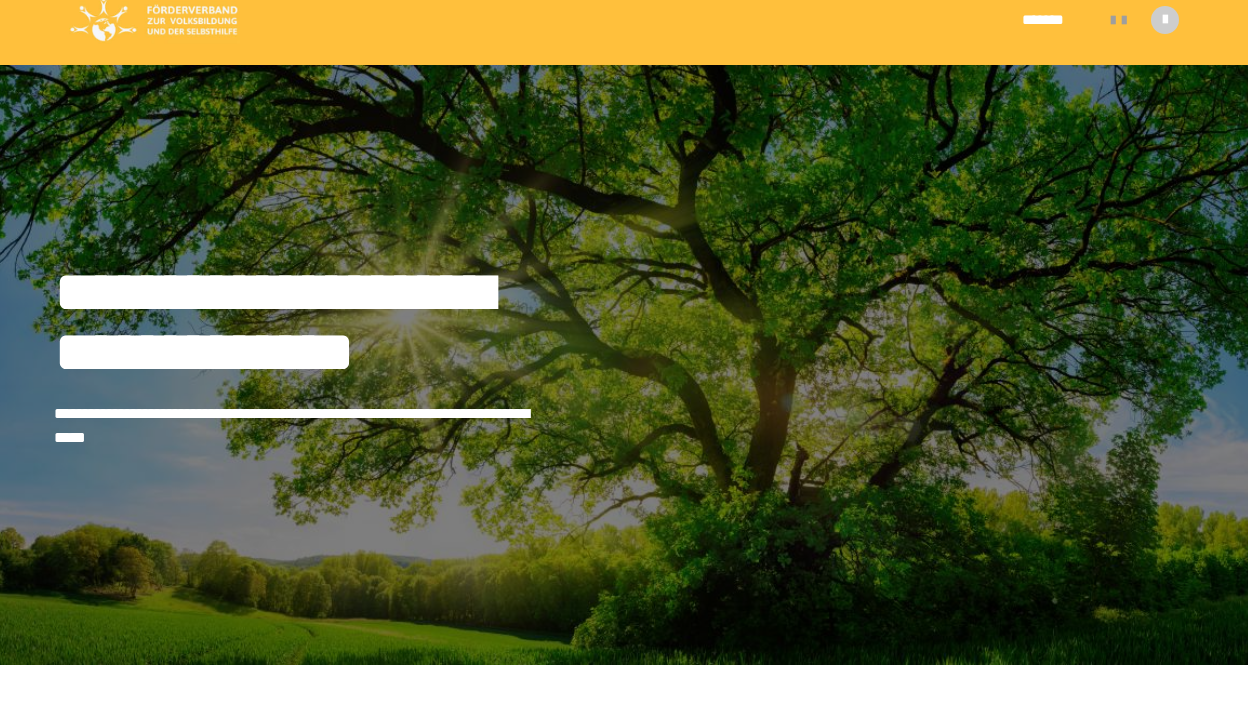 scroll, scrollTop: 27, scrollLeft: 0, axis: vertical 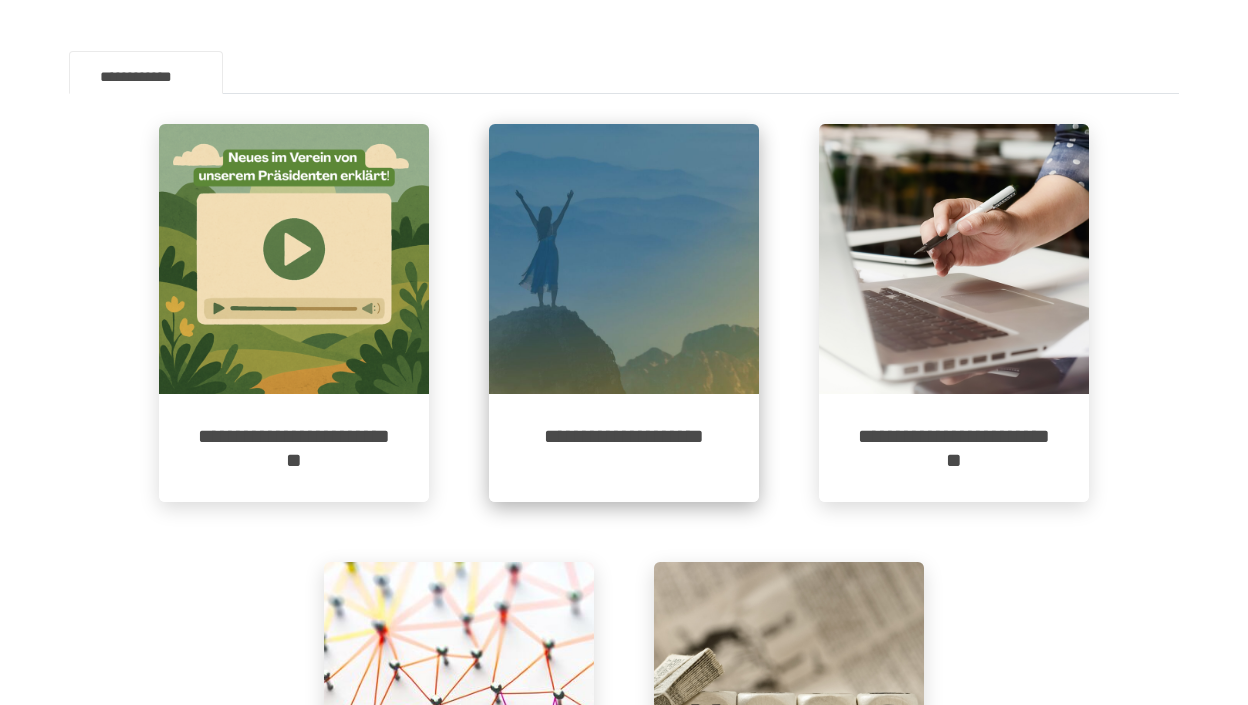 click at bounding box center [624, 259] 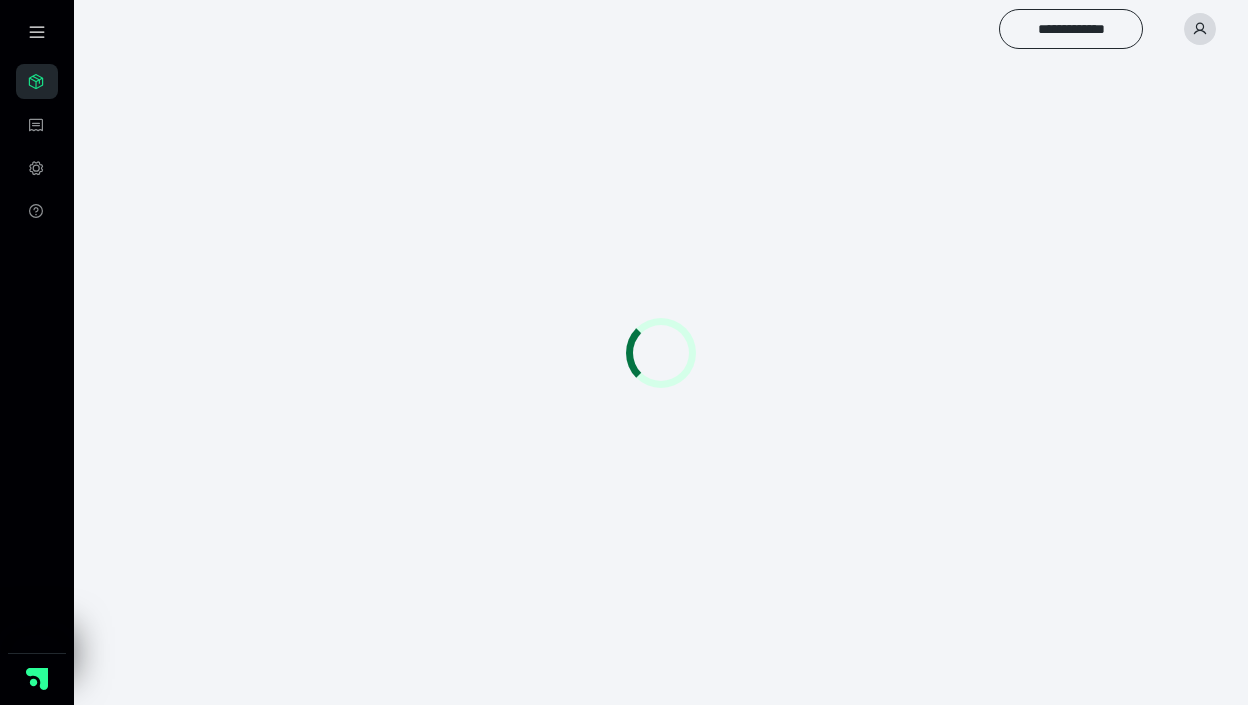 scroll, scrollTop: 0, scrollLeft: 0, axis: both 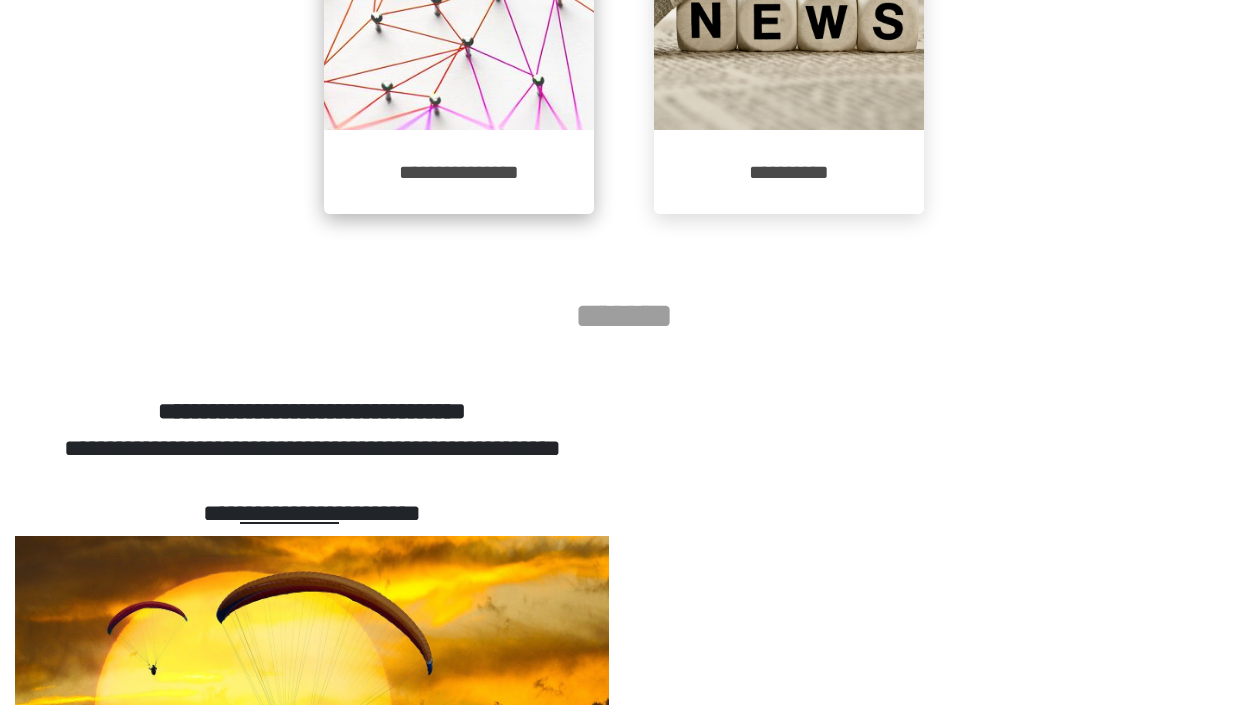 click at bounding box center (459, -5) 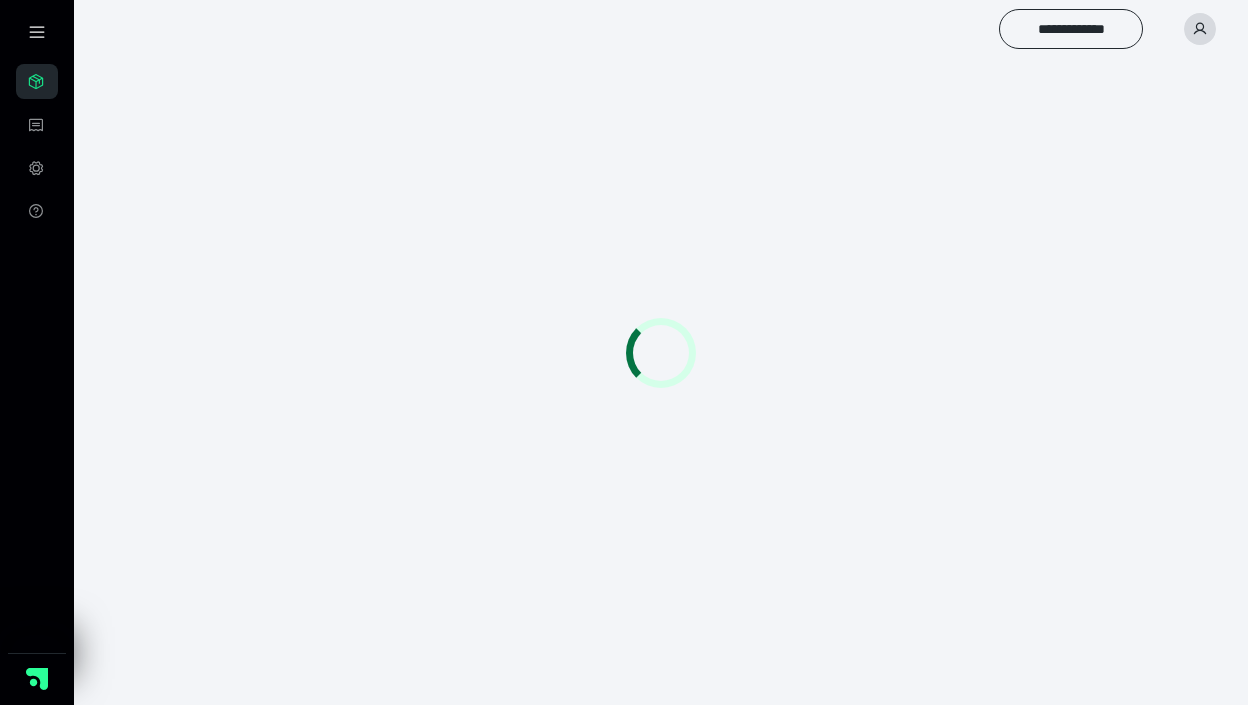 scroll, scrollTop: 0, scrollLeft: 0, axis: both 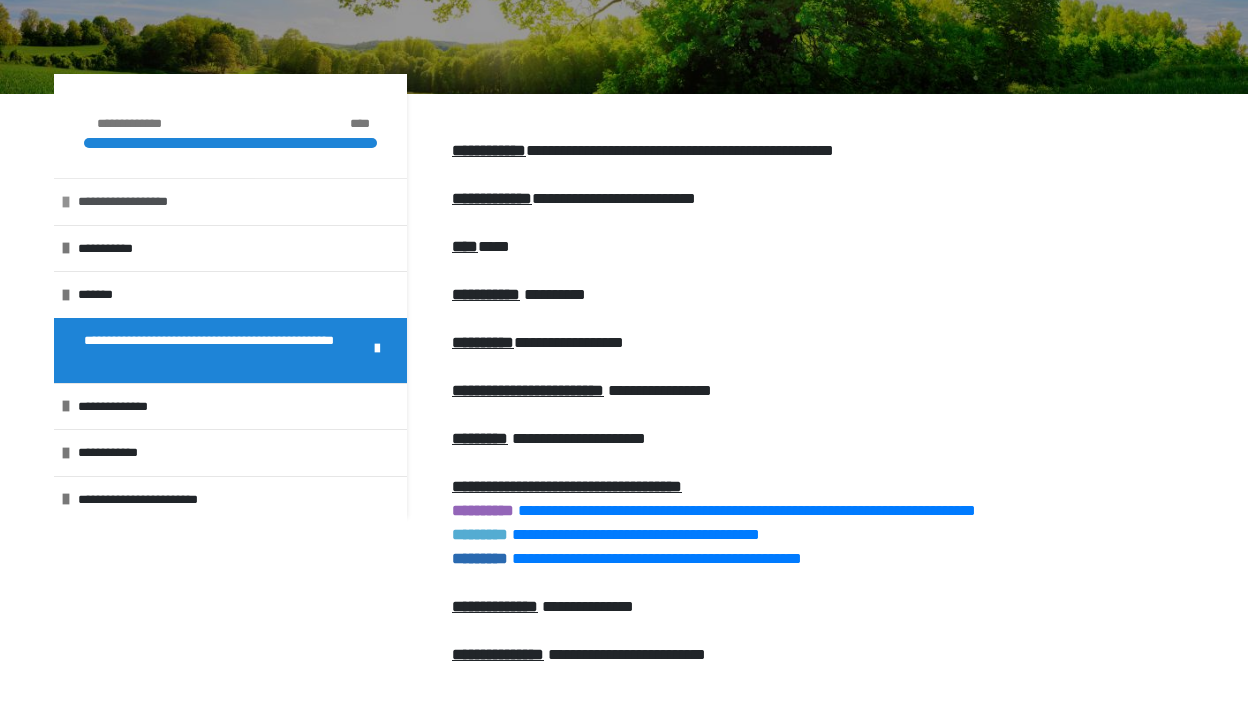 click on "**********" at bounding box center (143, 202) 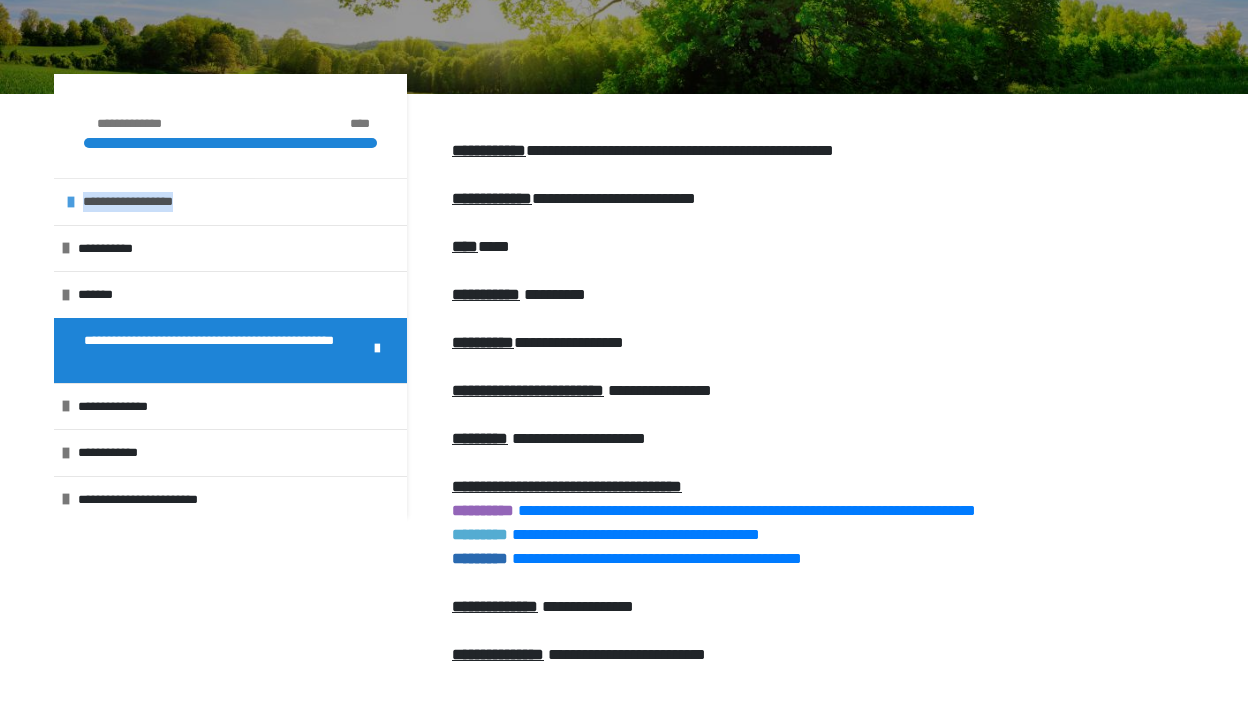 click on "**********" at bounding box center [148, 202] 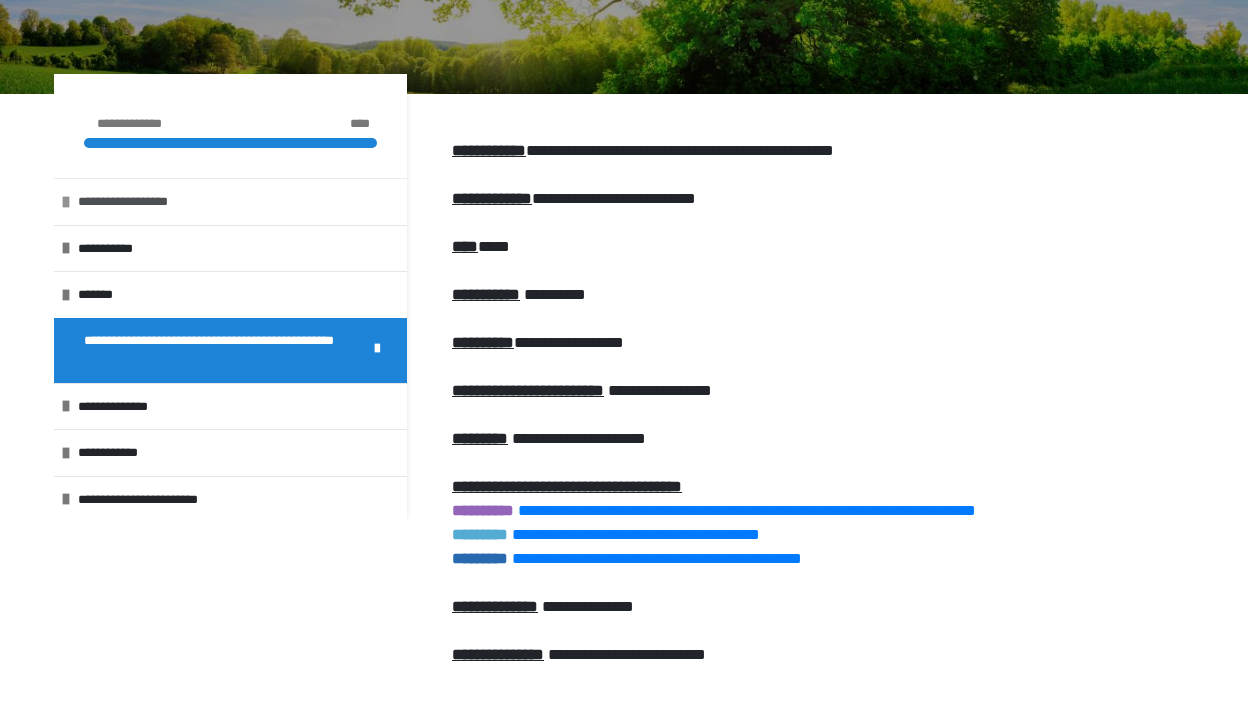 click at bounding box center [66, 202] 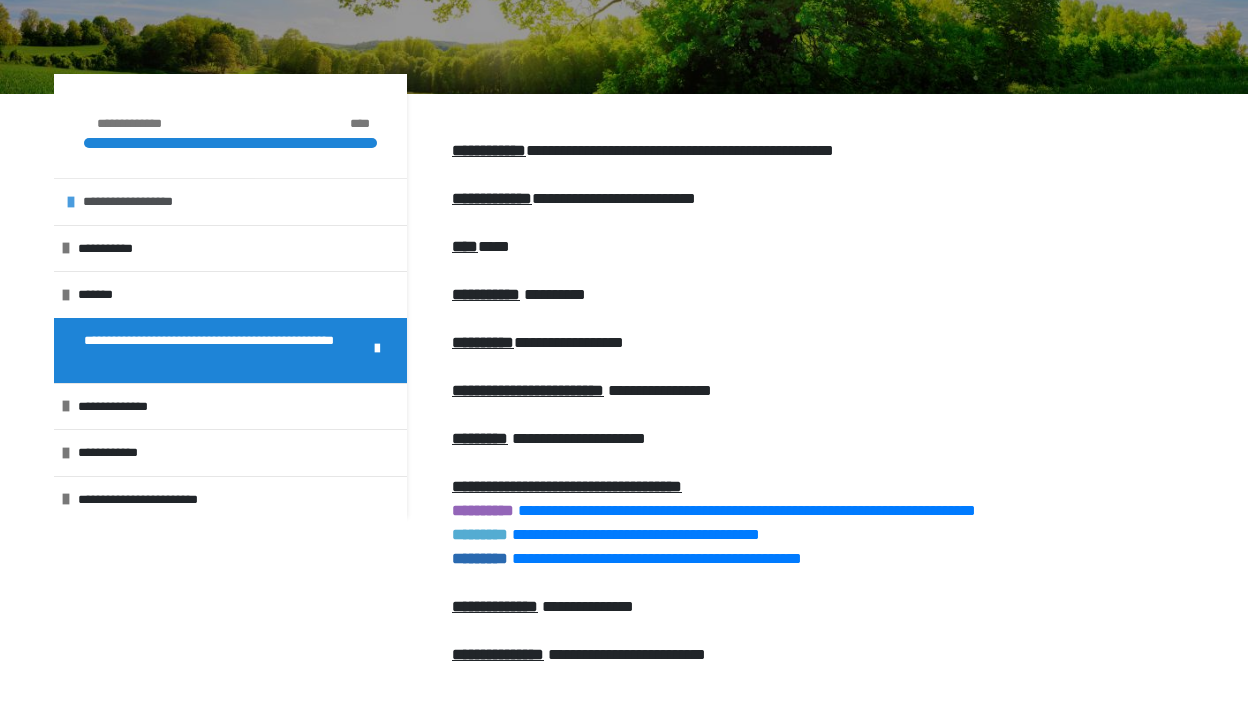 click at bounding box center [71, 202] 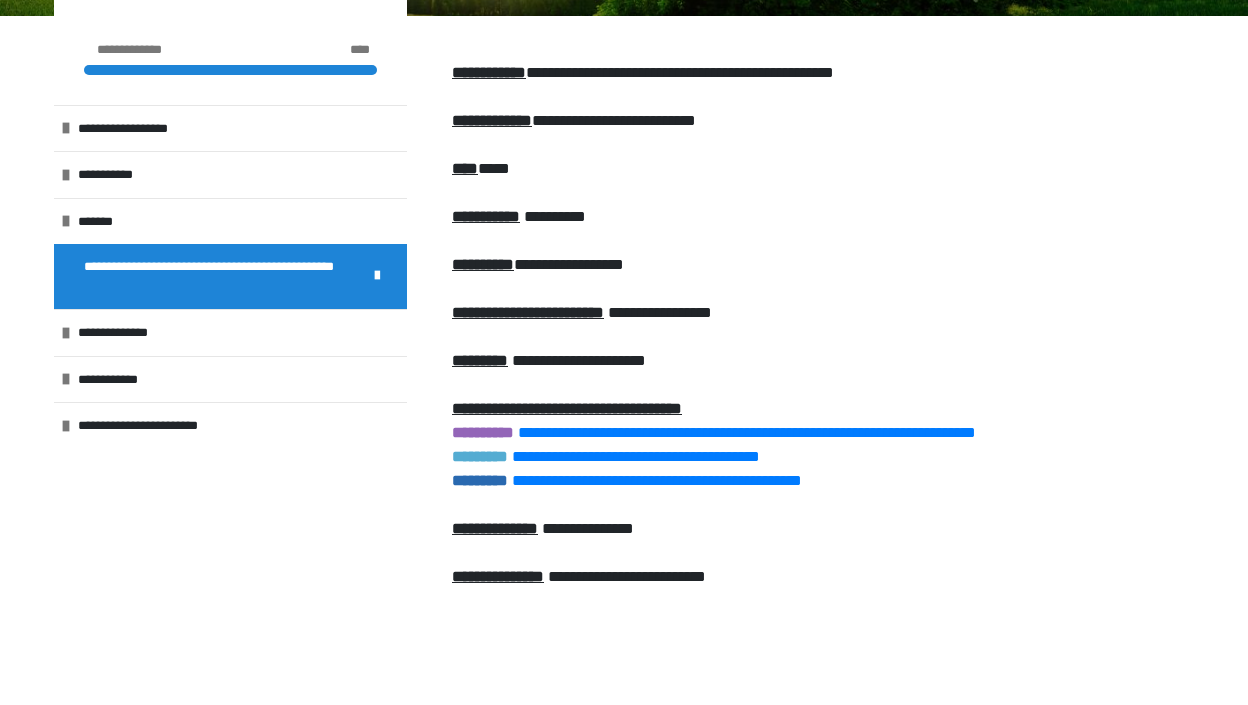 scroll, scrollTop: 568, scrollLeft: 0, axis: vertical 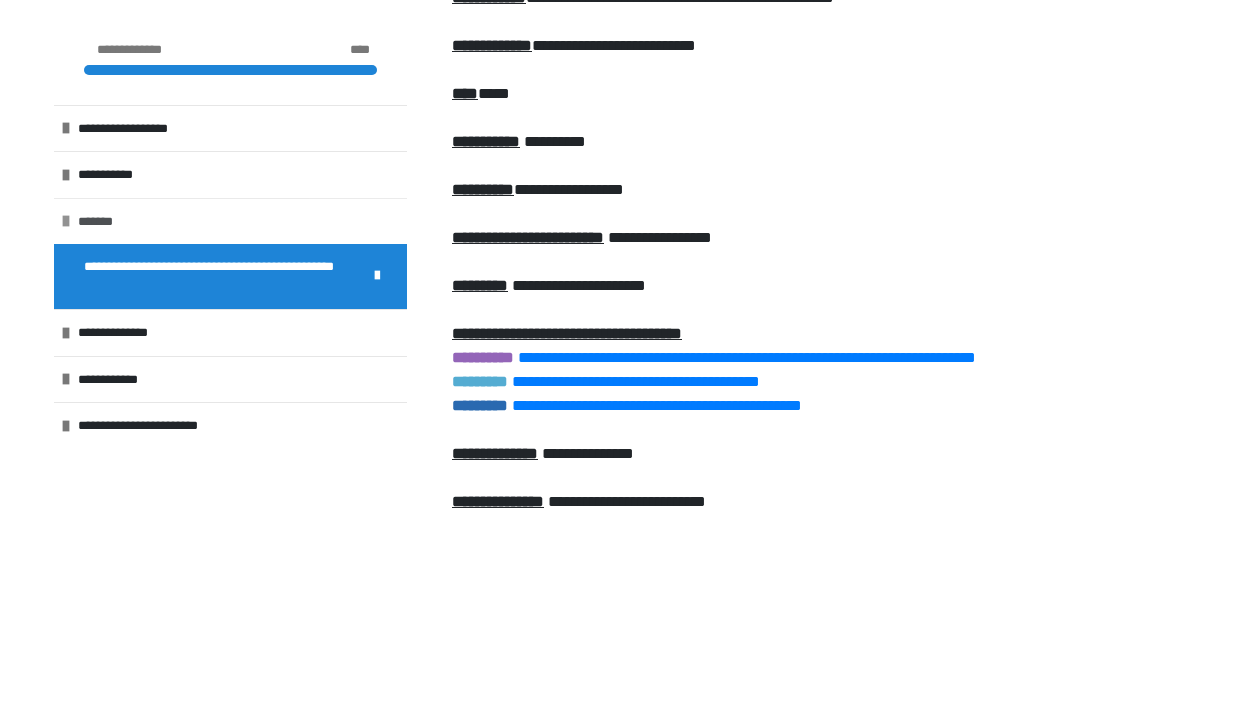 click on "*******" at bounding box center (104, 222) 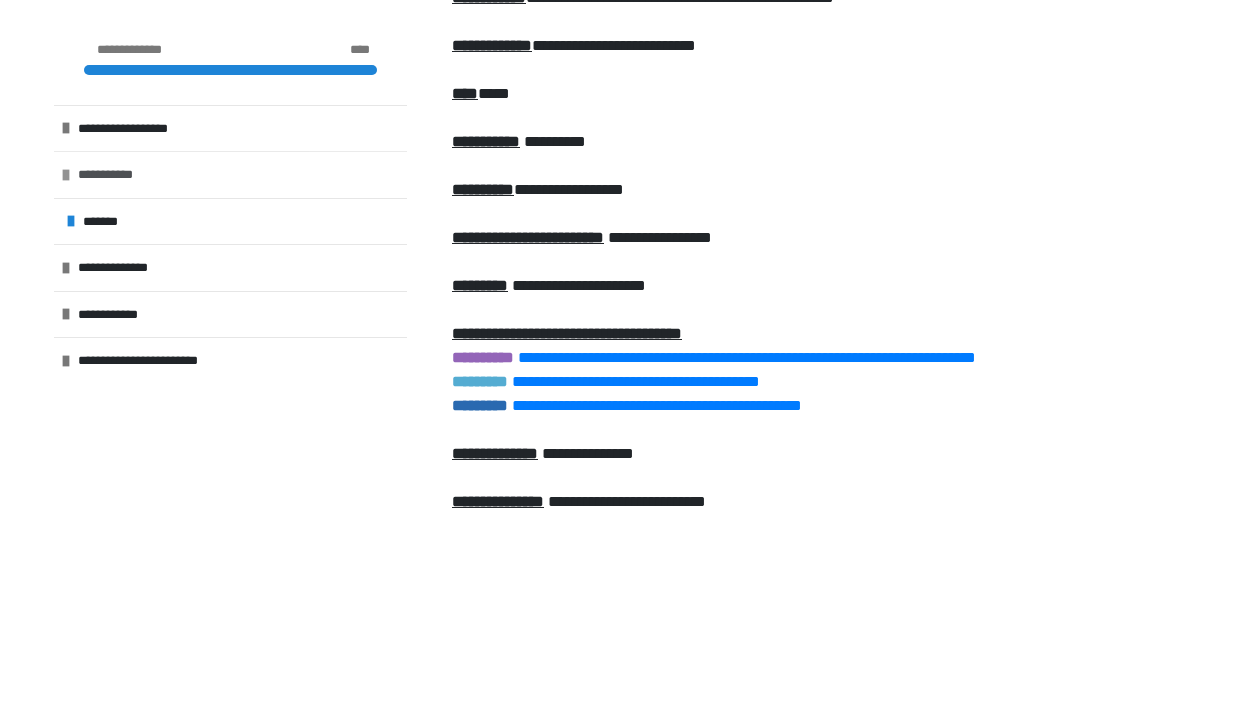 click on "**********" at bounding box center [117, 175] 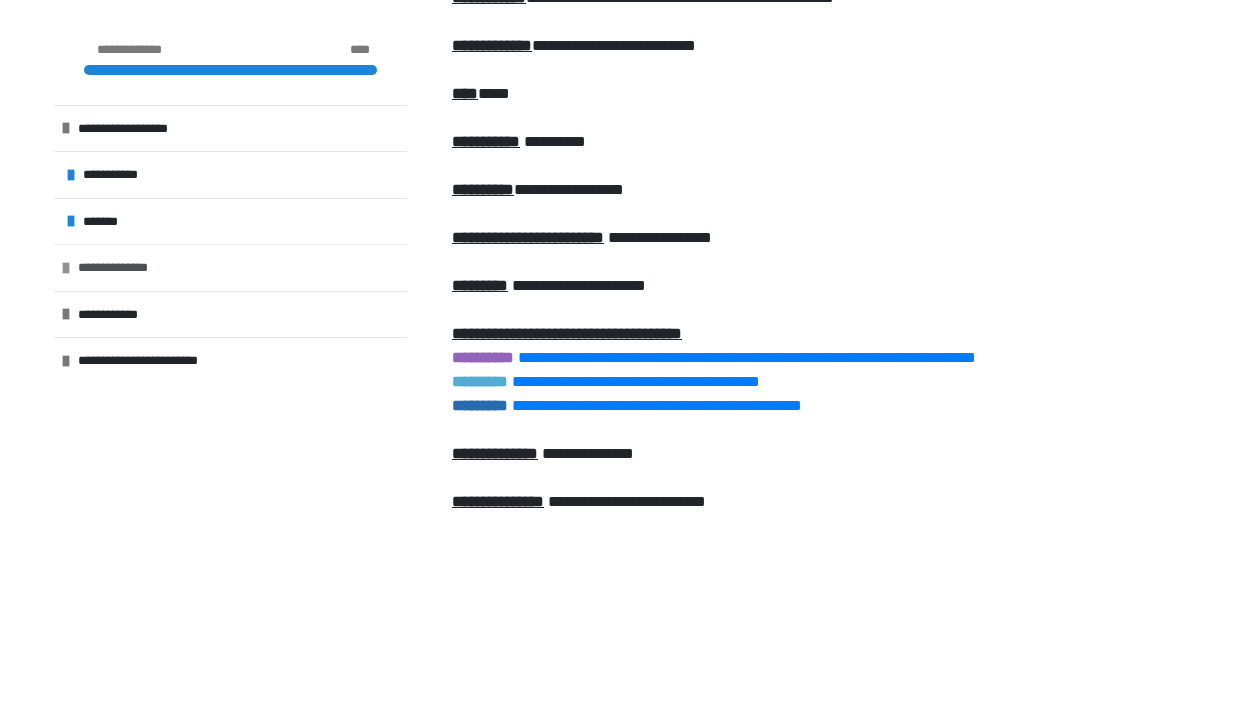 click on "**********" at bounding box center (125, 268) 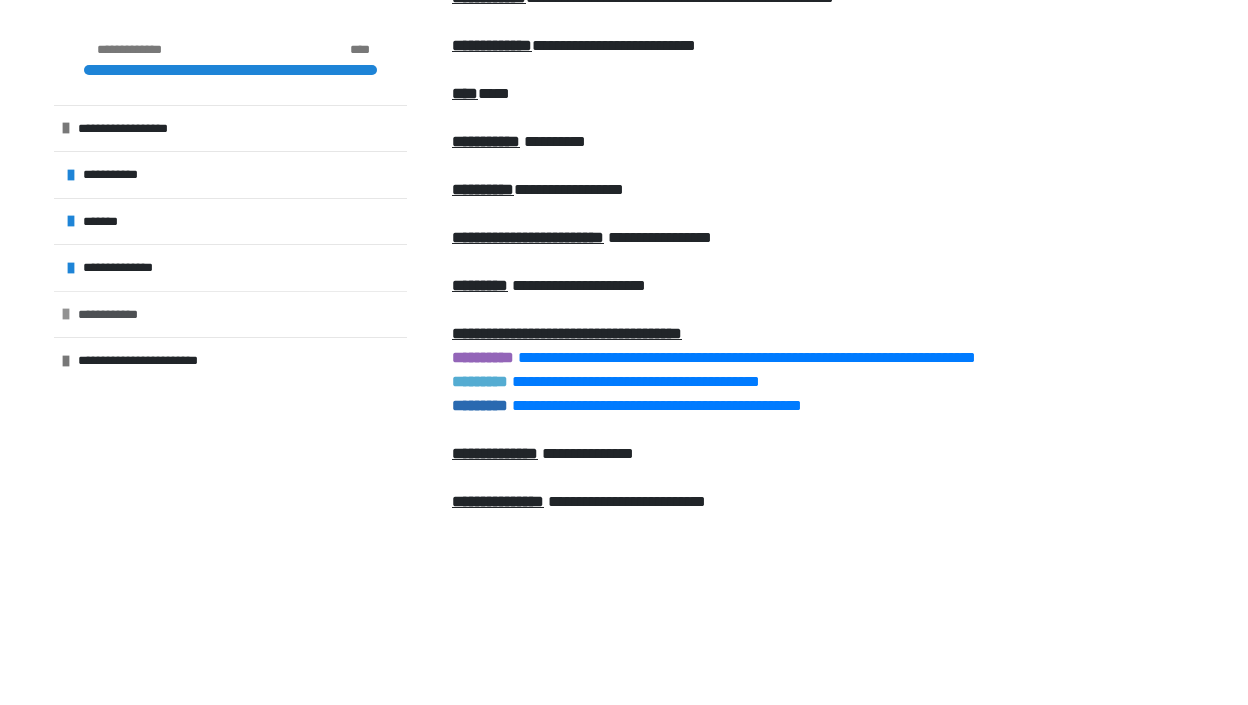 click on "**********" at bounding box center [125, 315] 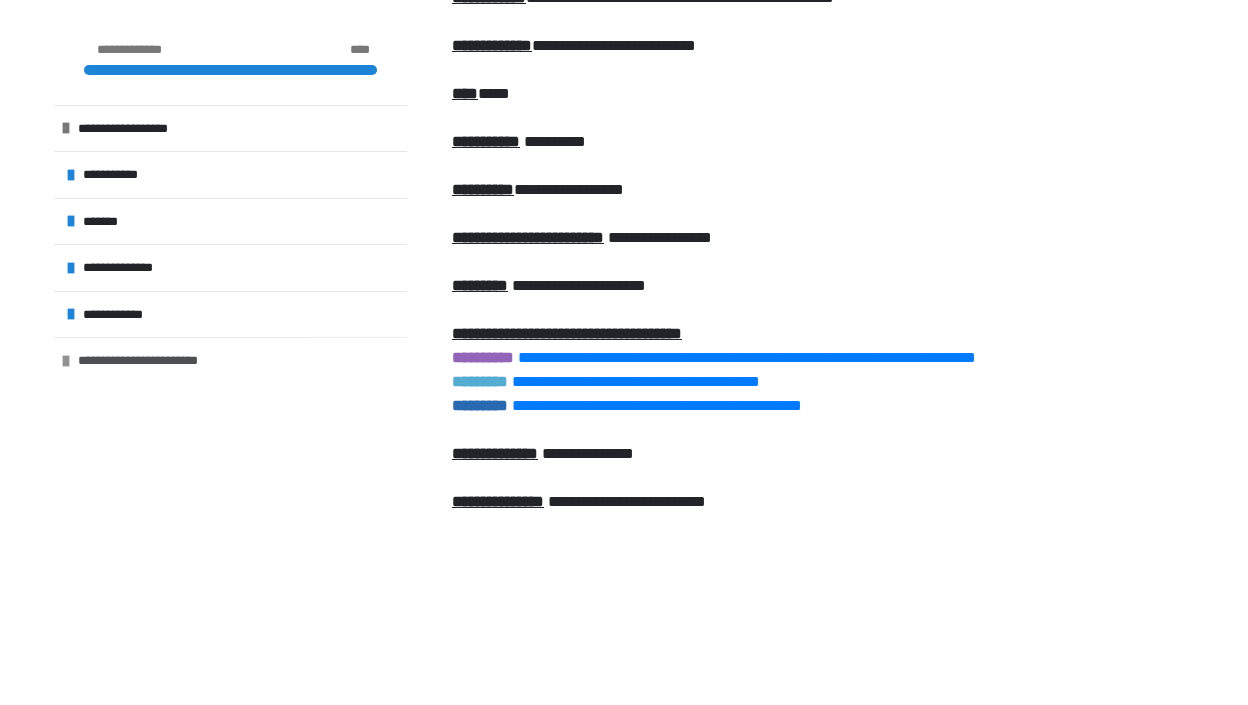 click on "**********" at bounding box center [164, 361] 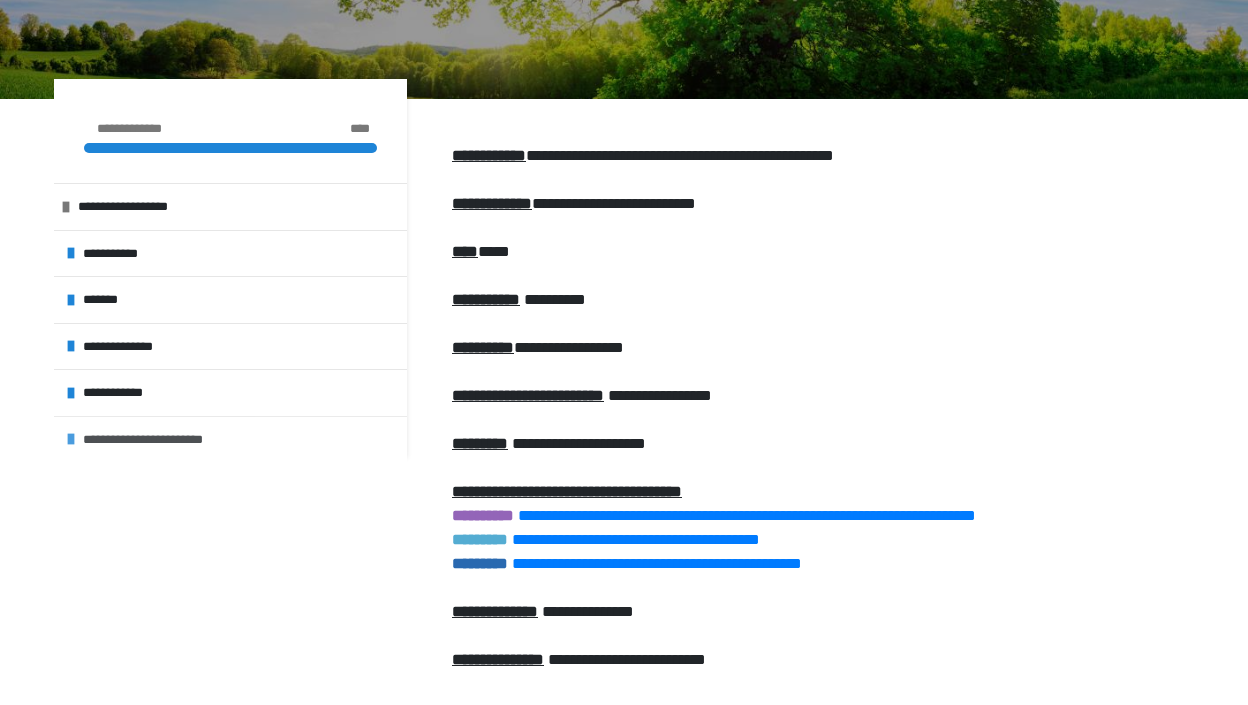 scroll, scrollTop: 200, scrollLeft: 0, axis: vertical 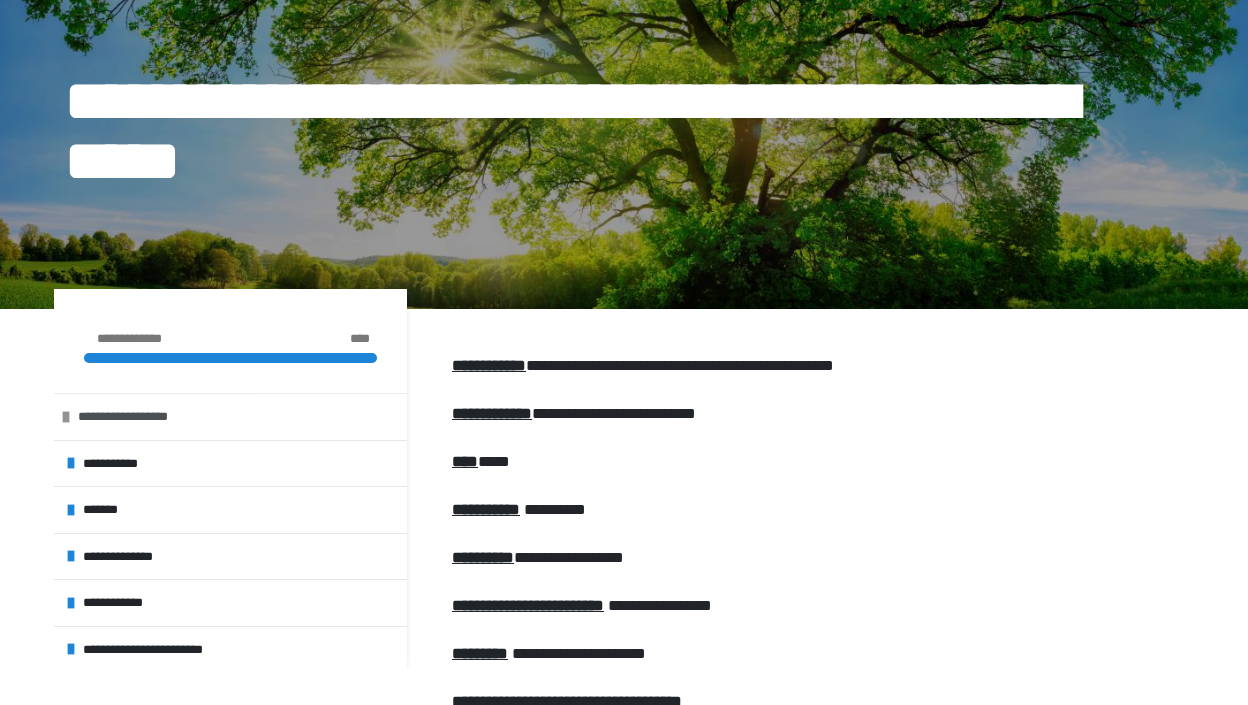 click on "**********" at bounding box center (143, 417) 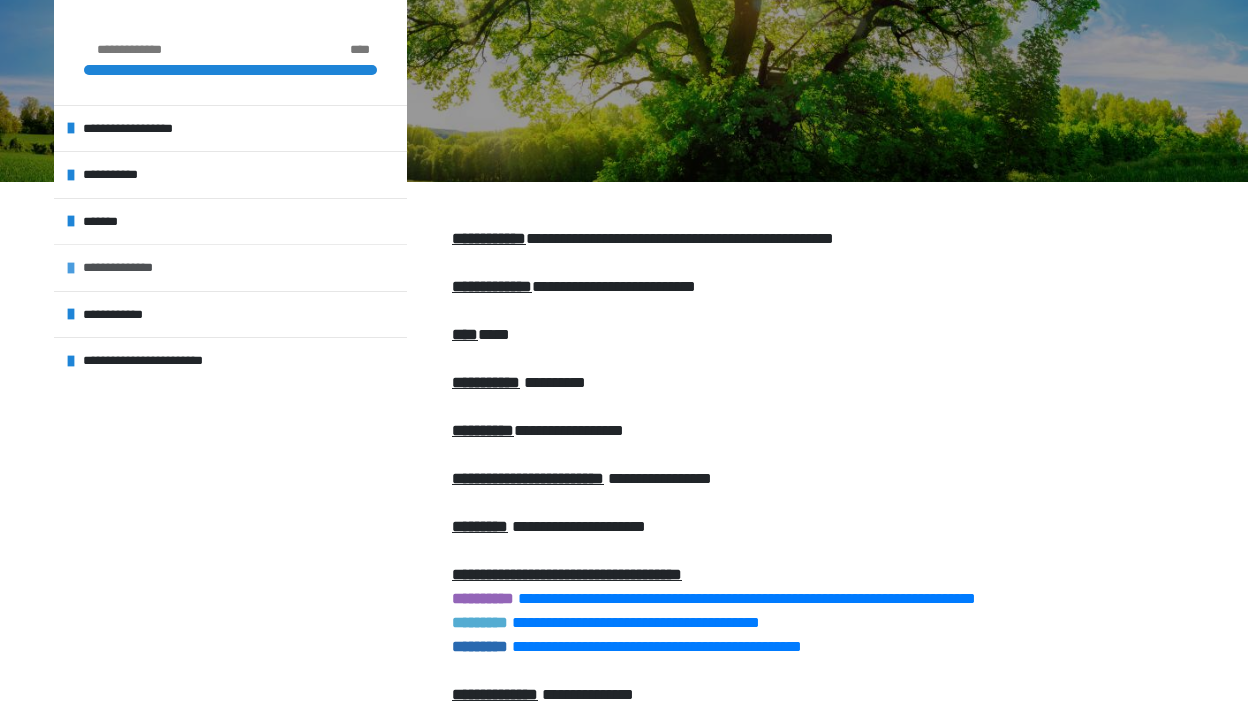 scroll, scrollTop: 0, scrollLeft: 0, axis: both 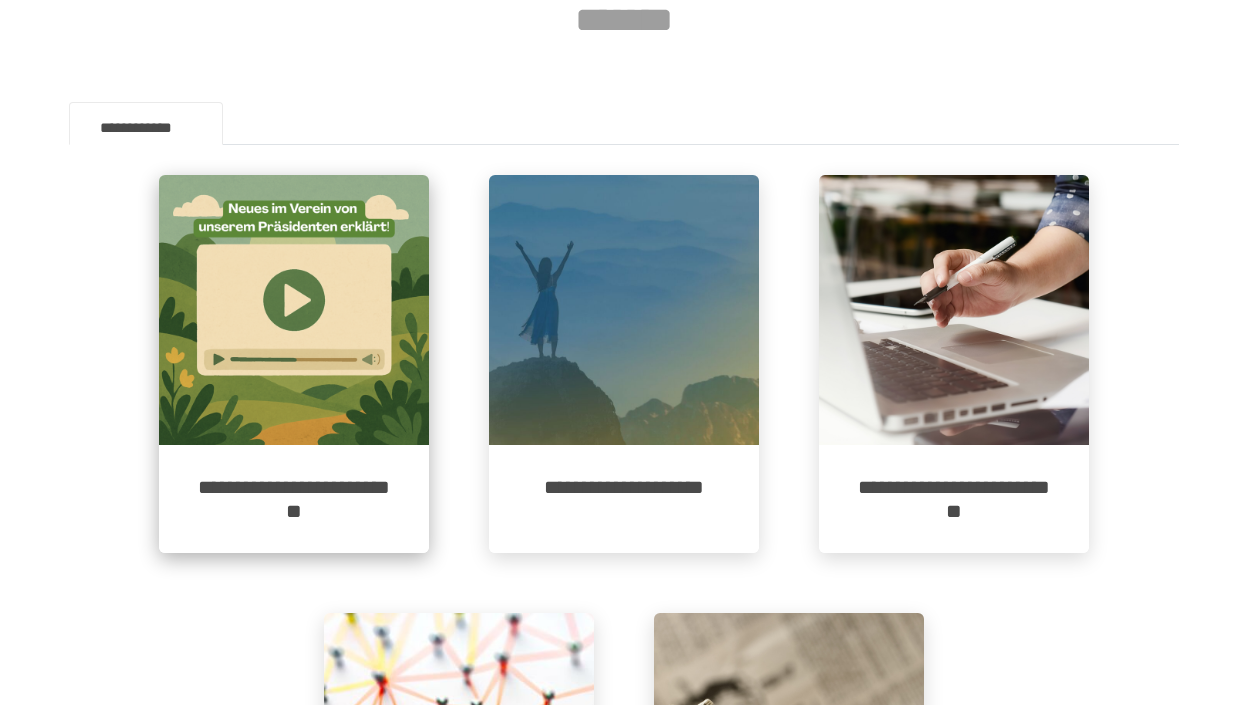 click on "**********" at bounding box center (294, 499) 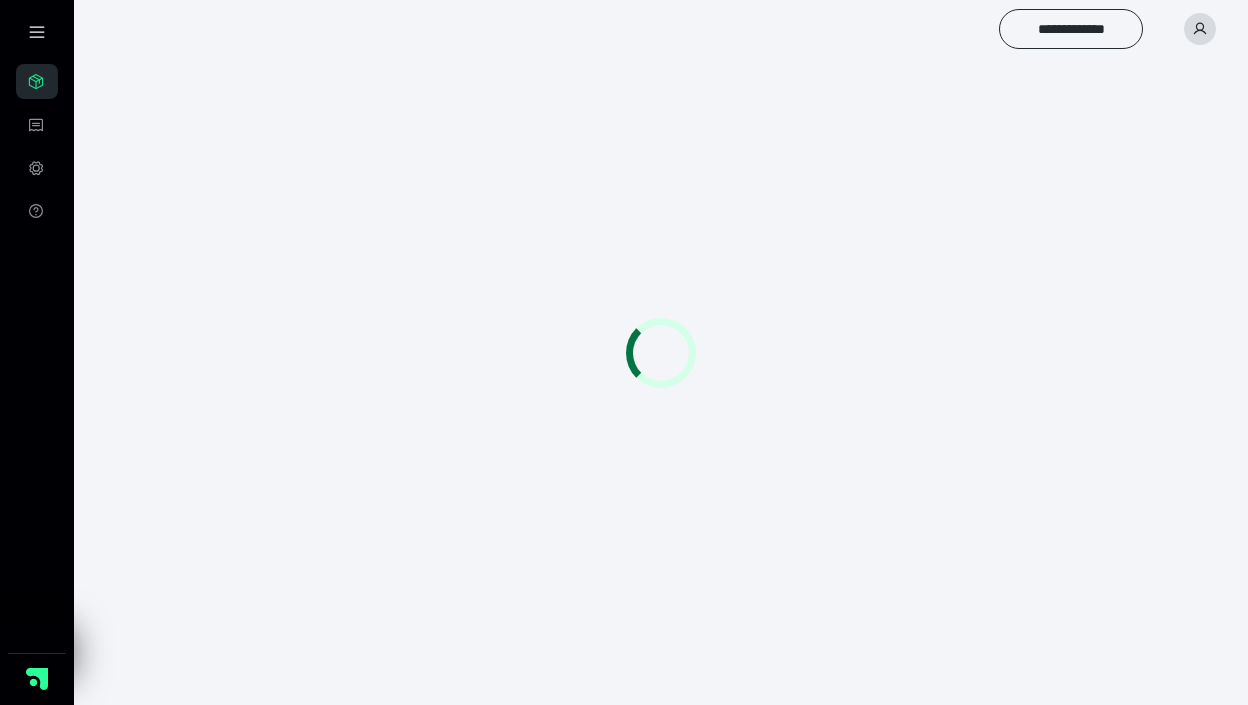 scroll, scrollTop: 0, scrollLeft: 0, axis: both 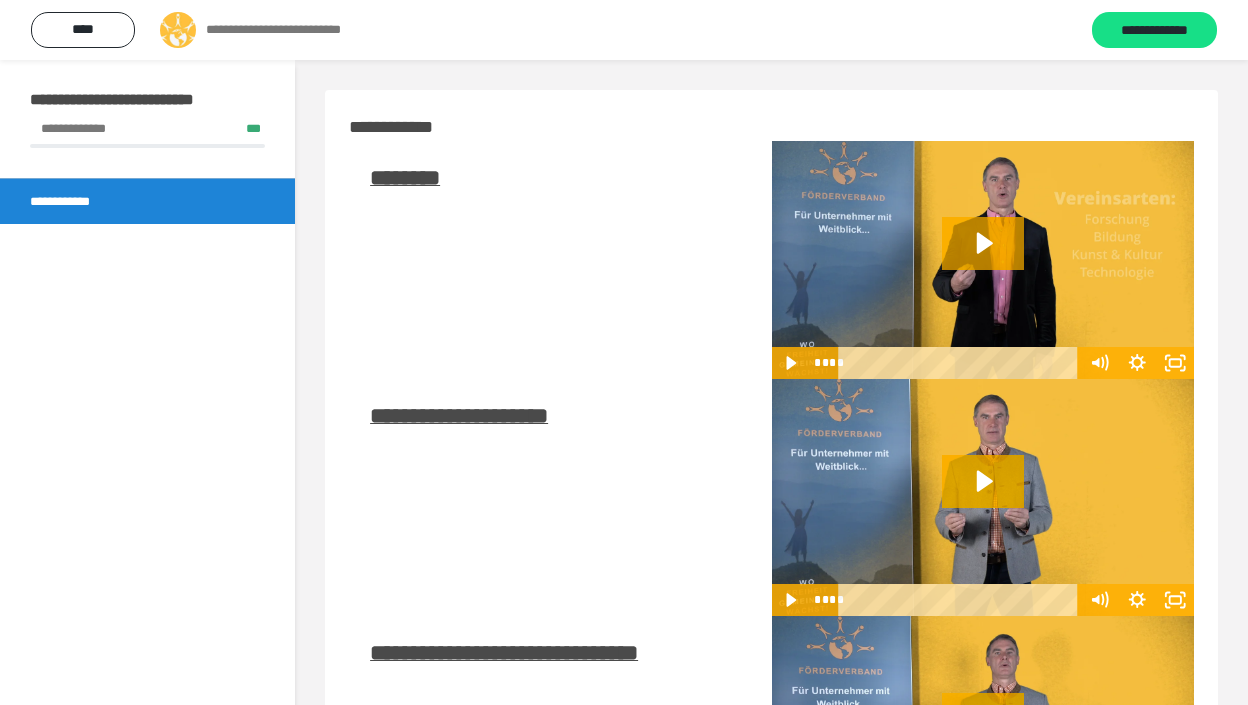 click on "**********" at bounding box center [70, 202] 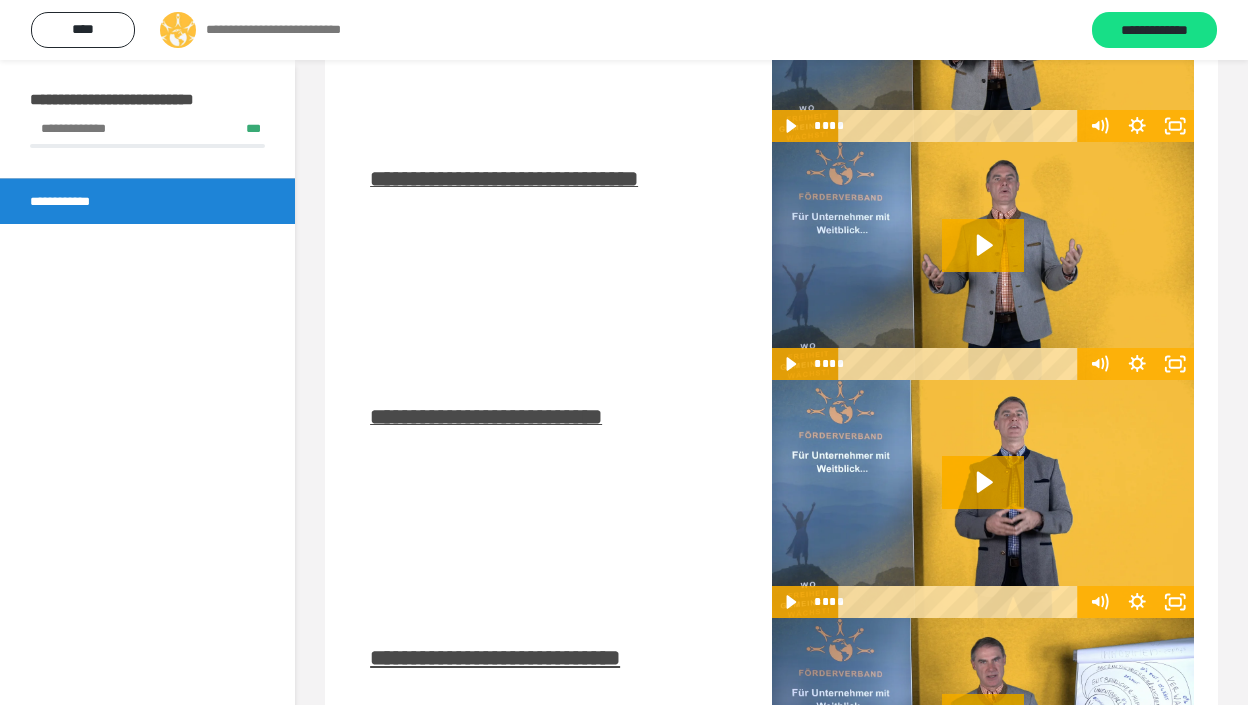 scroll, scrollTop: 0, scrollLeft: 0, axis: both 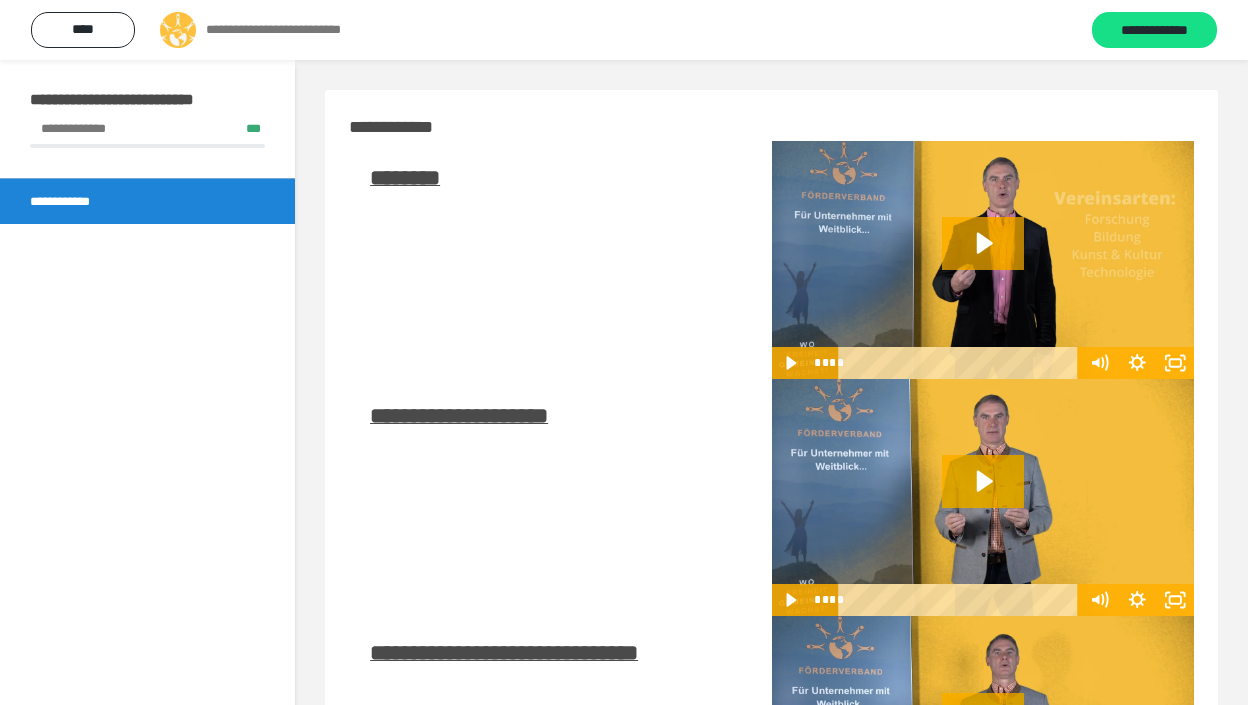 click on "********" at bounding box center [405, 178] 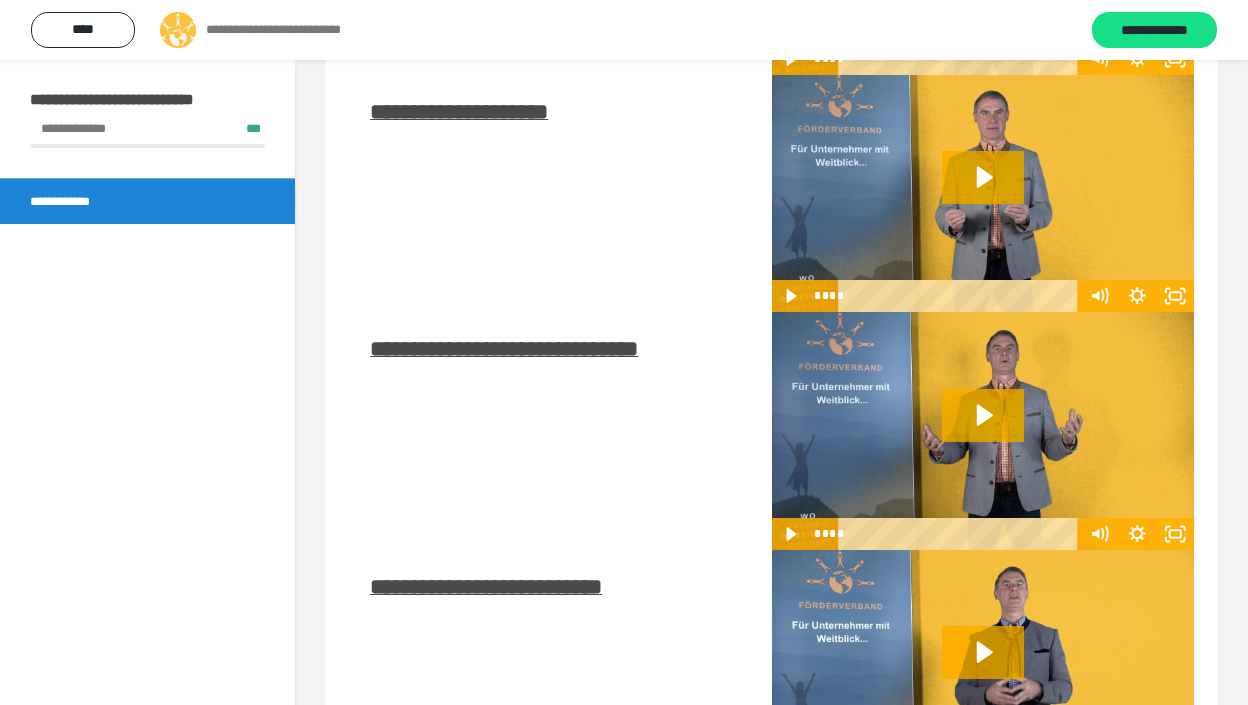 scroll, scrollTop: 0, scrollLeft: 0, axis: both 